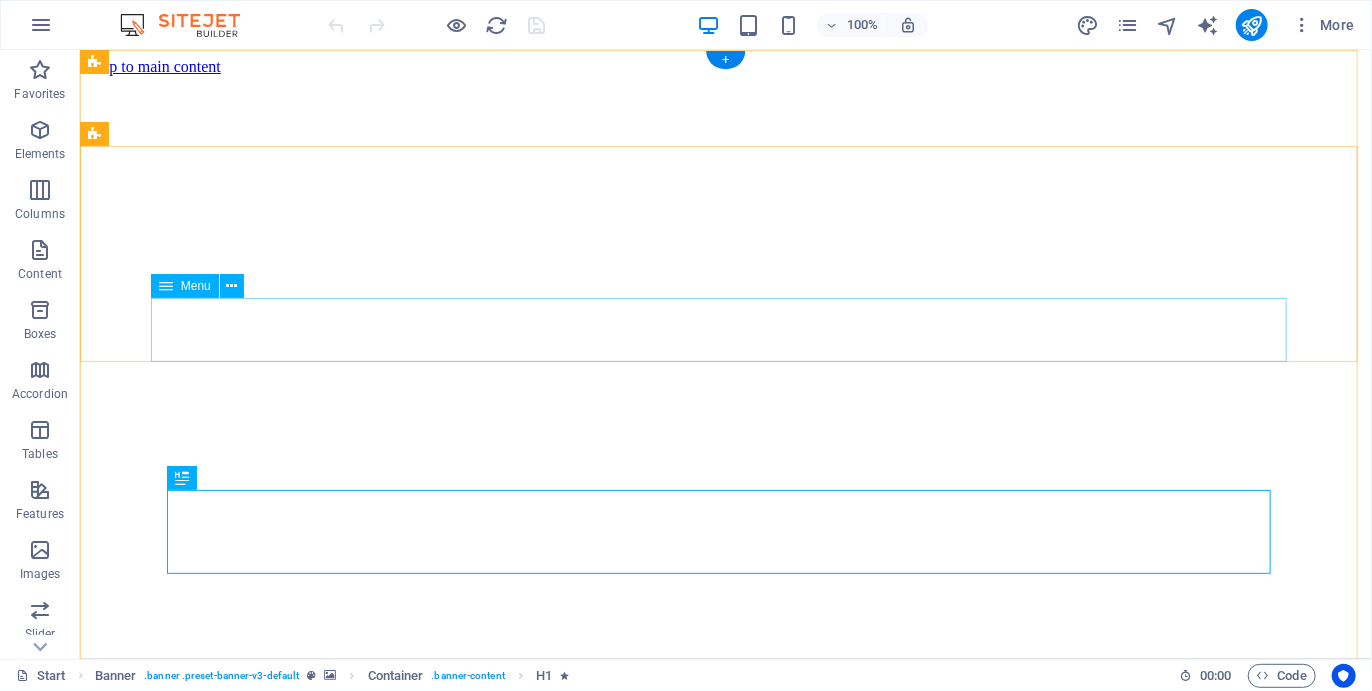 scroll, scrollTop: 0, scrollLeft: 0, axis: both 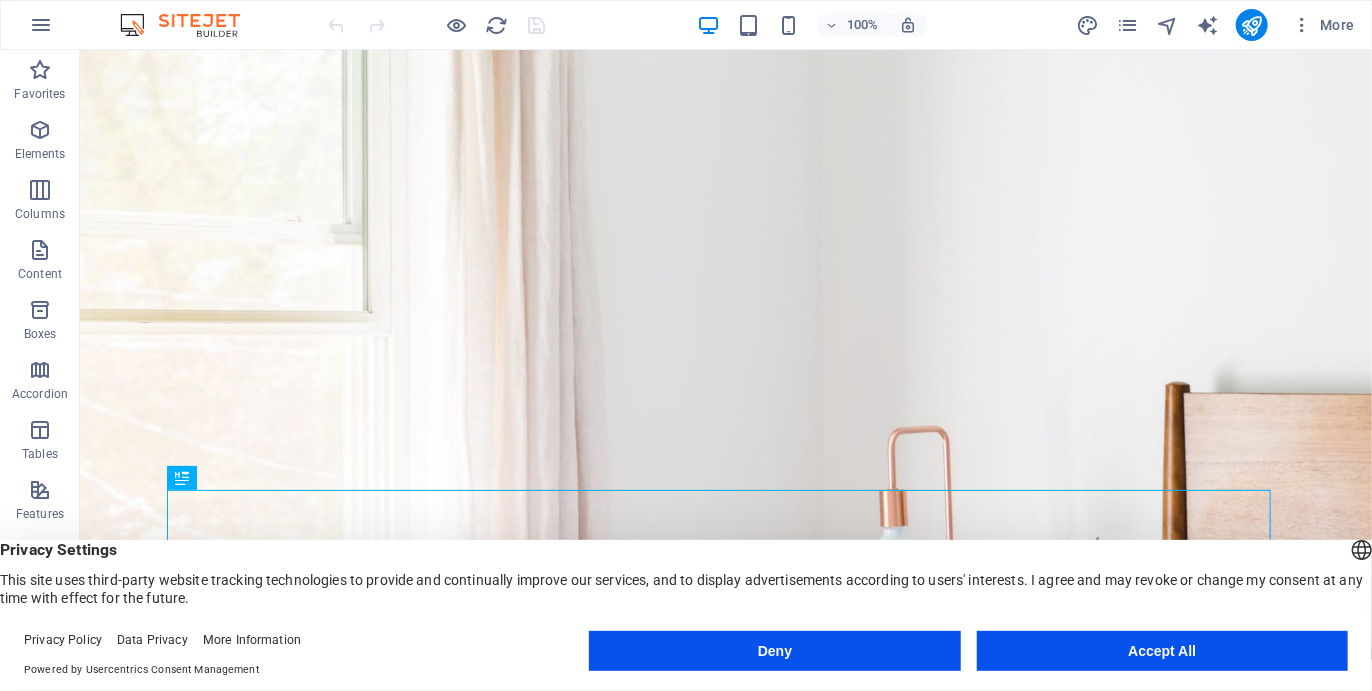 click on "Accept All" at bounding box center (1162, 651) 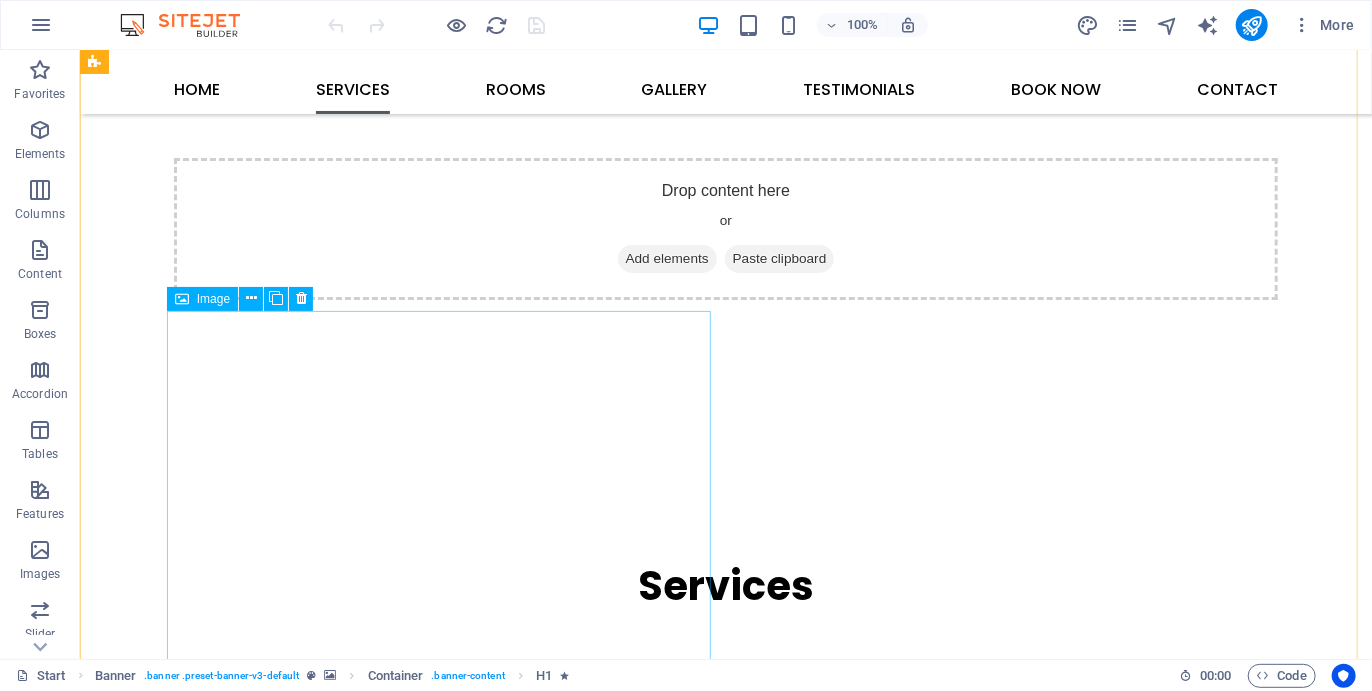 scroll, scrollTop: 3508, scrollLeft: 0, axis: vertical 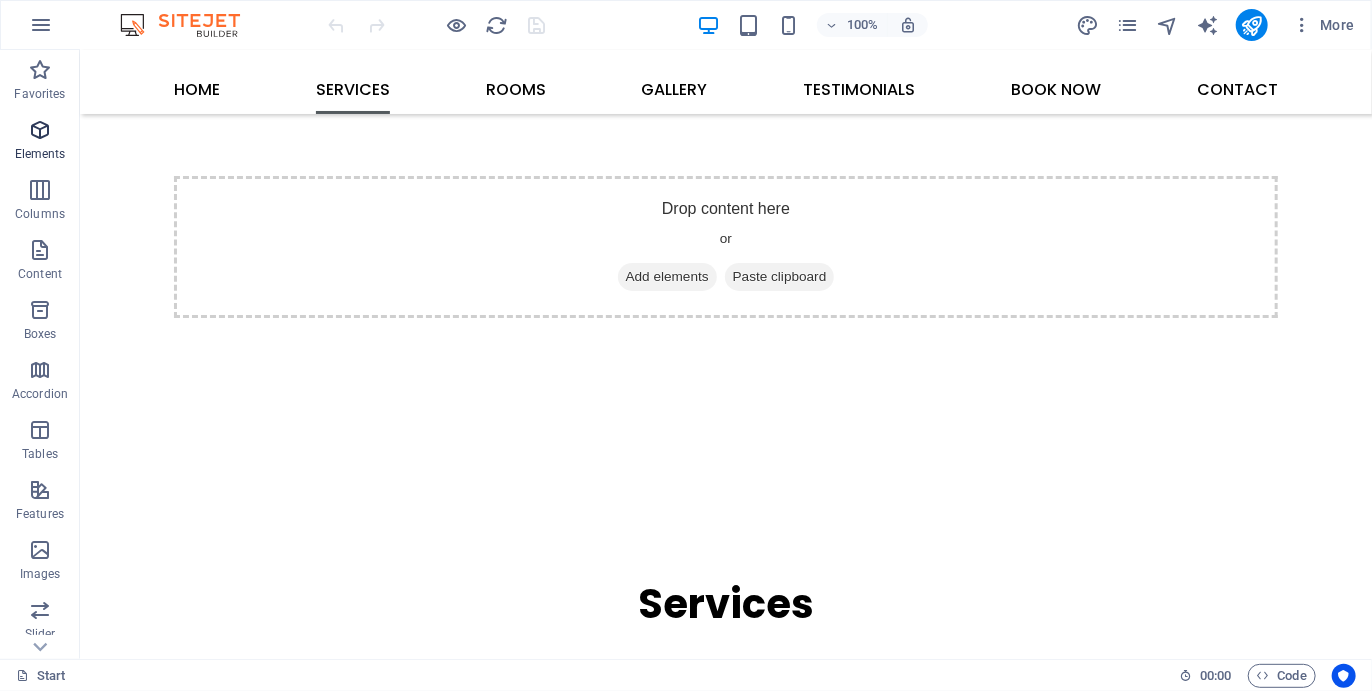 click on "Elements" at bounding box center [40, 154] 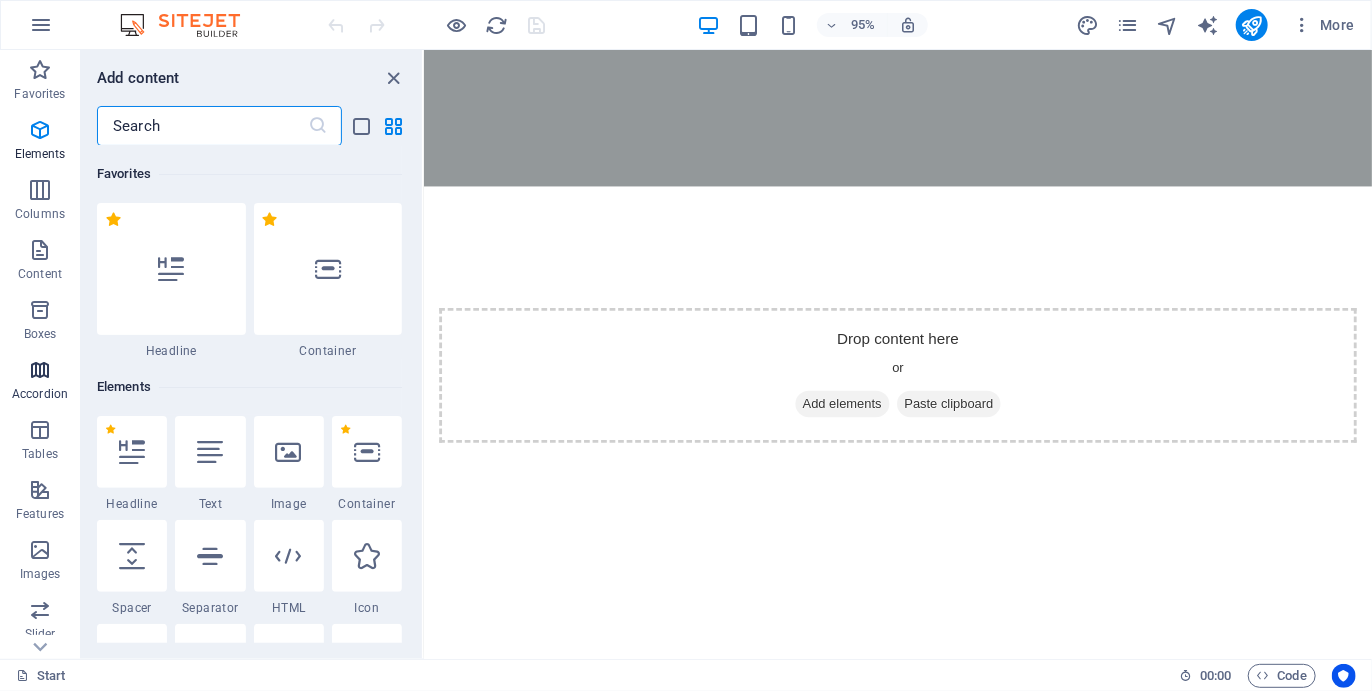 scroll, scrollTop: 3622, scrollLeft: 0, axis: vertical 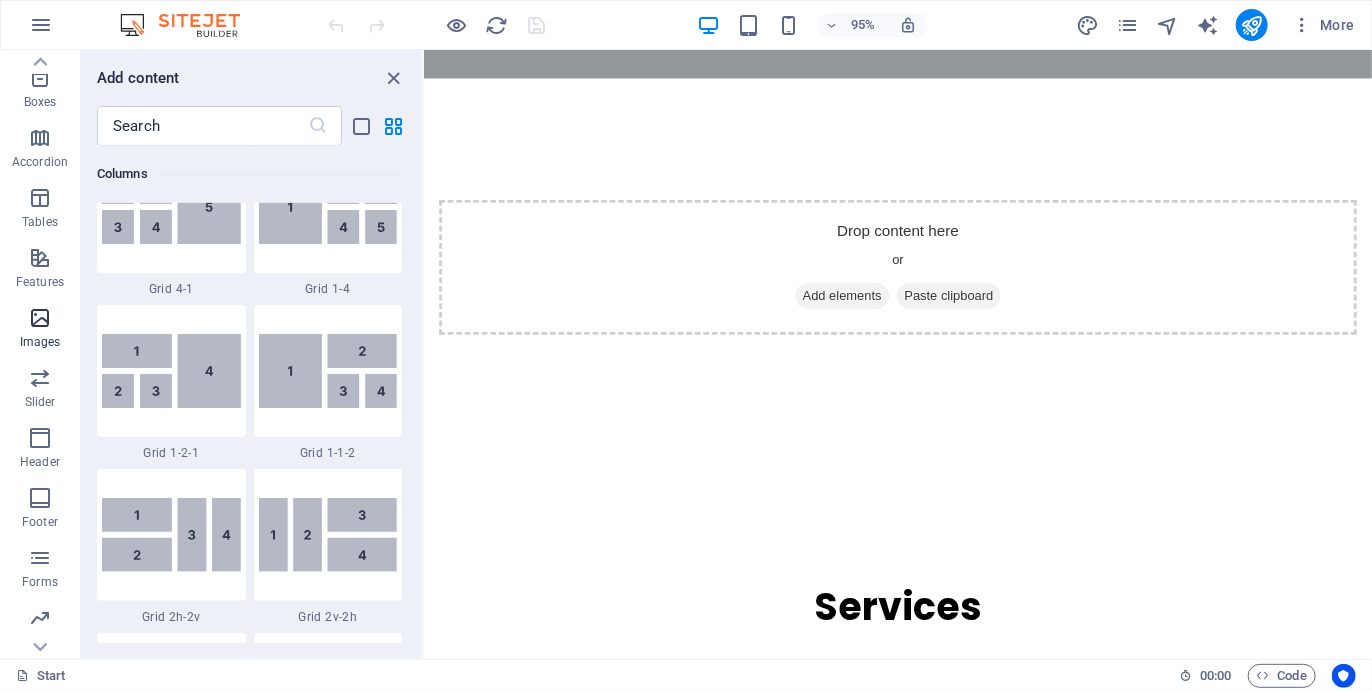 click on "Images" at bounding box center (40, 342) 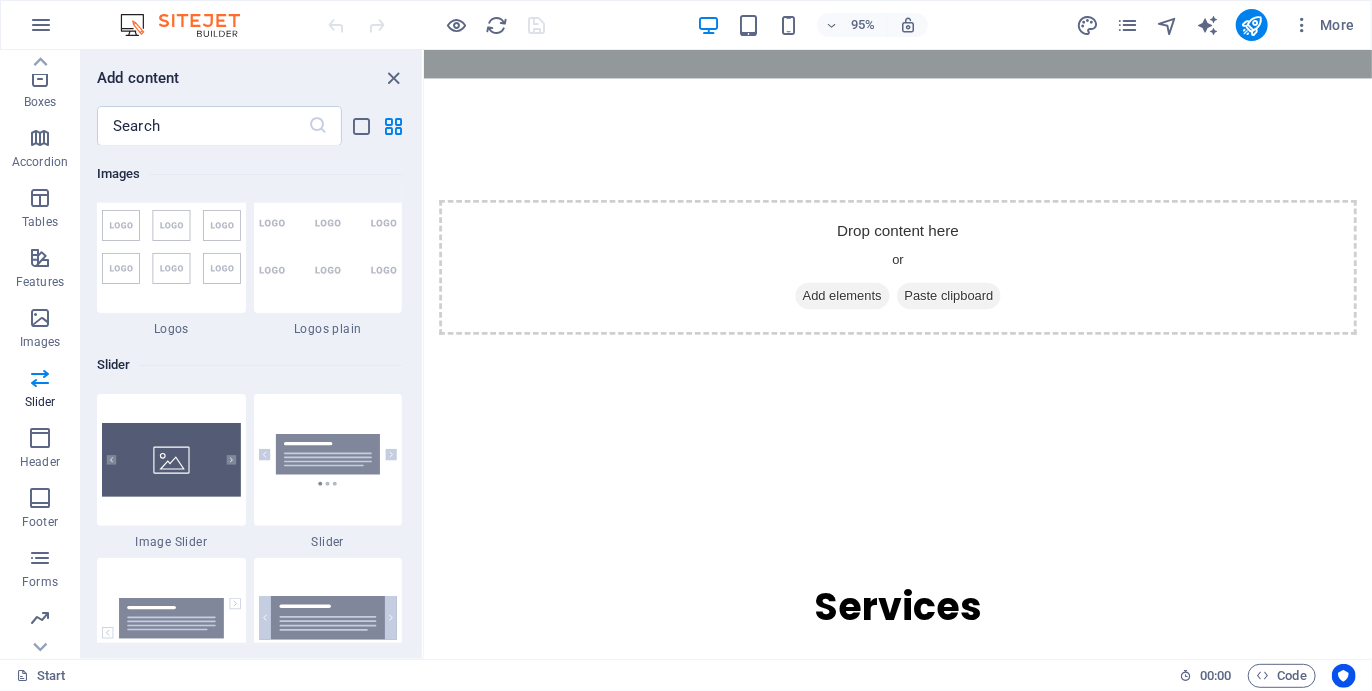 scroll, scrollTop: 11410, scrollLeft: 0, axis: vertical 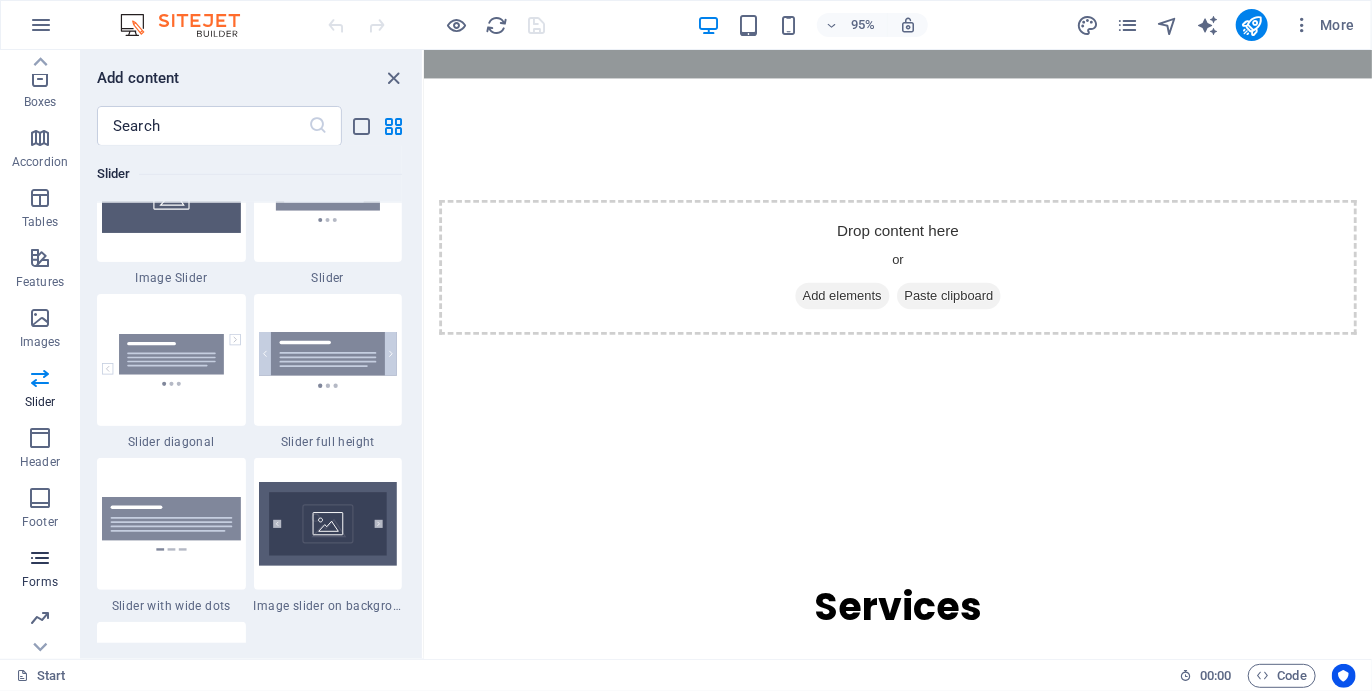 click on "Forms" at bounding box center [40, 582] 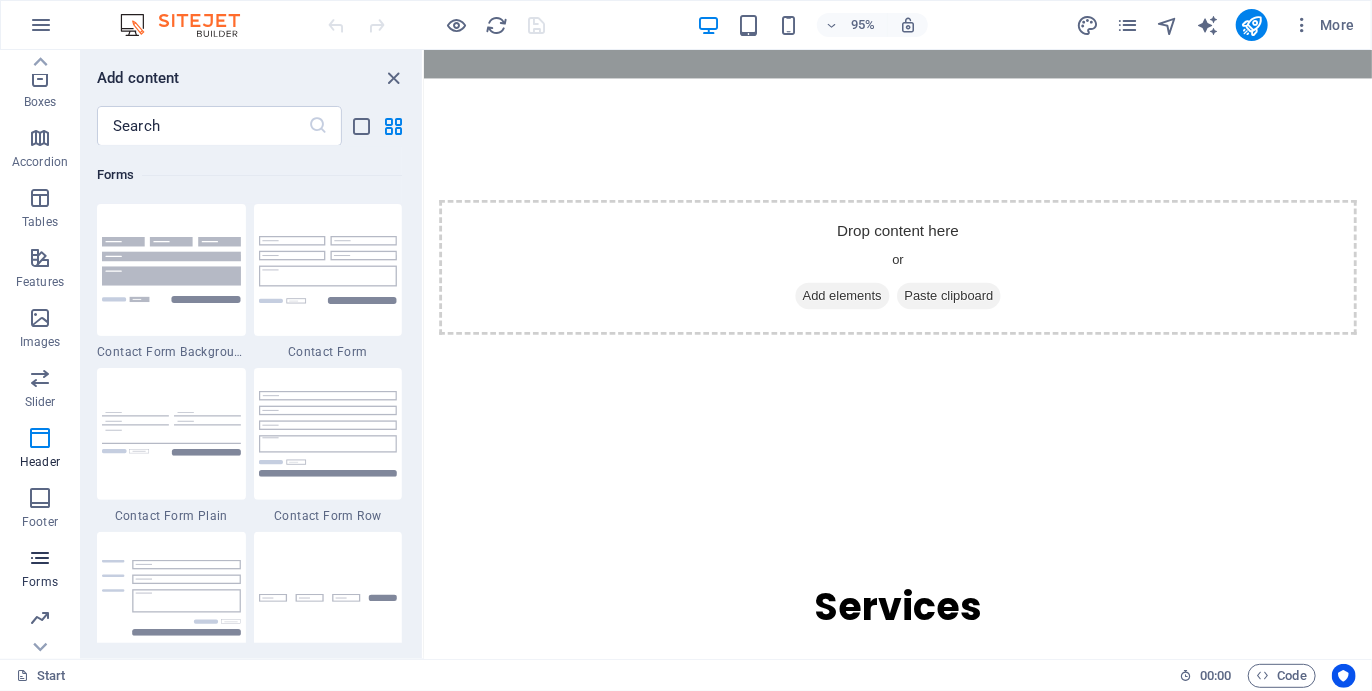 scroll, scrollTop: 14599, scrollLeft: 0, axis: vertical 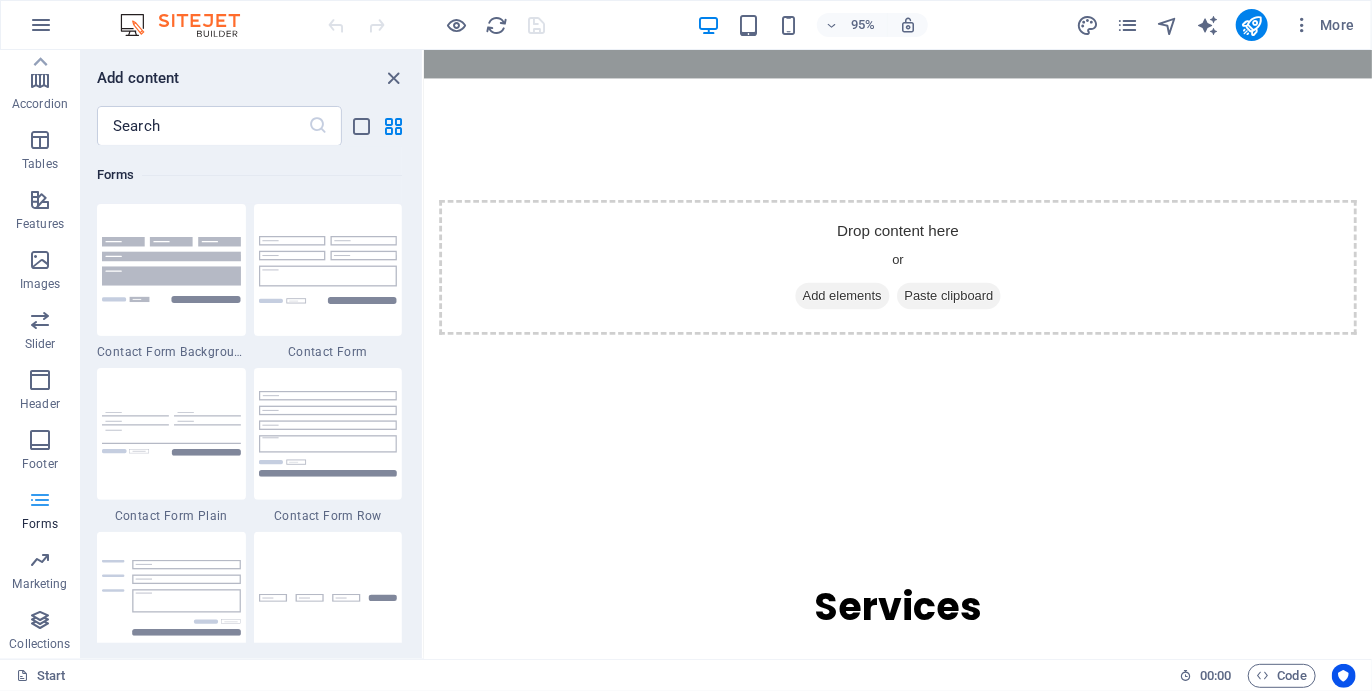 click on "Marketing" at bounding box center [39, 584] 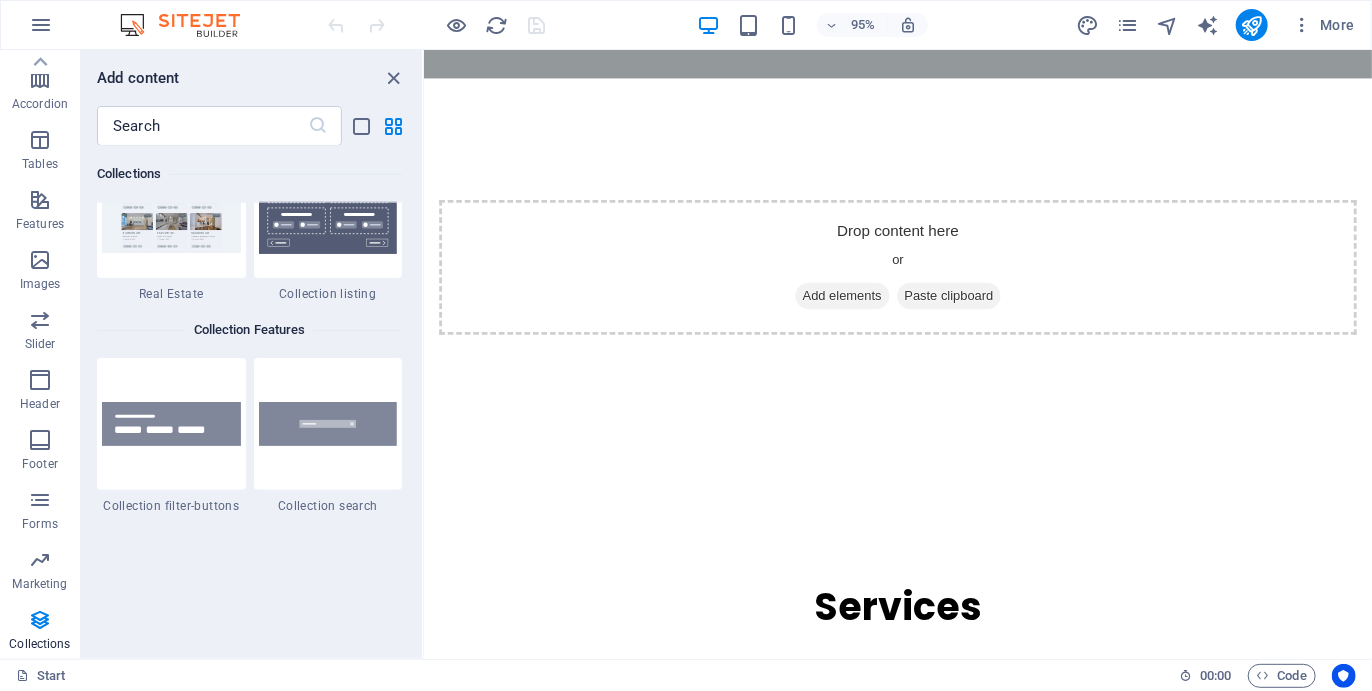 scroll, scrollTop: 18904, scrollLeft: 0, axis: vertical 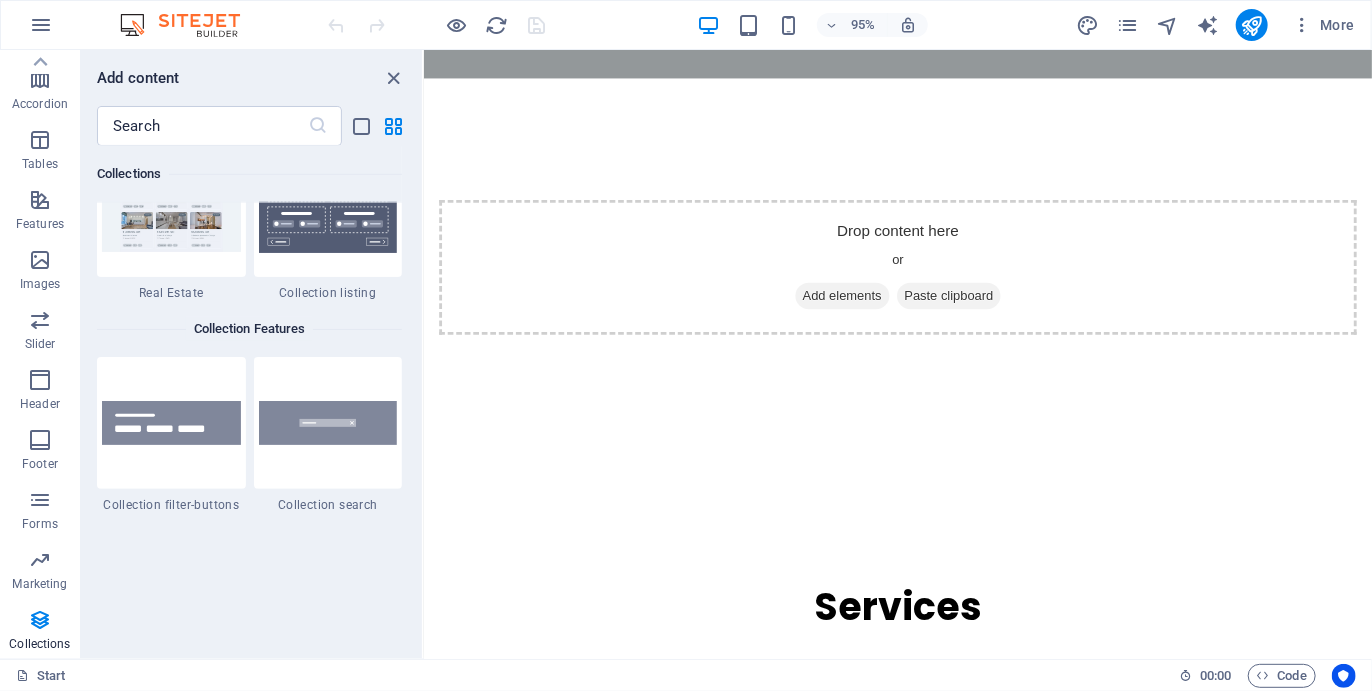 click on "Favorites 1 Star Headline 1 Star Container Elements 1 Star Headline 1 Star Text 1 Star Image 1 Star Container 1 Star Spacer 1 Star Separator 1 Star HTML 1 Star Icon 1 Star Button 1 Star Logo 1 Star SVG 1 Star Image slider 1 Star Slider 1 Star Gallery 1 Star Menu 1 Star Map 1 Star Facebook 1 Star Video 1 Star YouTube 1 Star Vimeo 1 Star Document 1 Star Audio 1 Star Iframe 1 Star Privacy 1 Star Languages Columns 1 Star Container 1 Star 2 columns 1 Star 3 columns 1 Star 4 columns 1 Star 5 columns 1 Star 6 columns 1 Star 40-60 1 Star 20-80 1 Star 80-20 1 Star 30-70 1 Star 70-30 1 Star Unequal Columns 1 Star 25-25-50 1 Star 25-50-25 1 Star 50-25-25 1 Star 20-60-20 1 Star 50-16-16-16 1 Star 16-16-16-50 1 Star Grid 2-1 1 Star Grid 1-2 1 Star Grid 3-1 1 Star Grid 1-3 1 Star Grid 4-1 1 Star Grid 1-4 1 Star Grid 1-2-1 1 Star Grid 1-1-2 1 Star Grid 2h-2v 1 Star Grid 2v-2h 1 Star Grid 2-1-2 1 Star Grid 3-4 Content 1 Star Text in columns 1 Star Text 1 Star Text with separator 1 Star Image with text box 1 Star 1 Star Boxes" at bounding box center (251, 394) 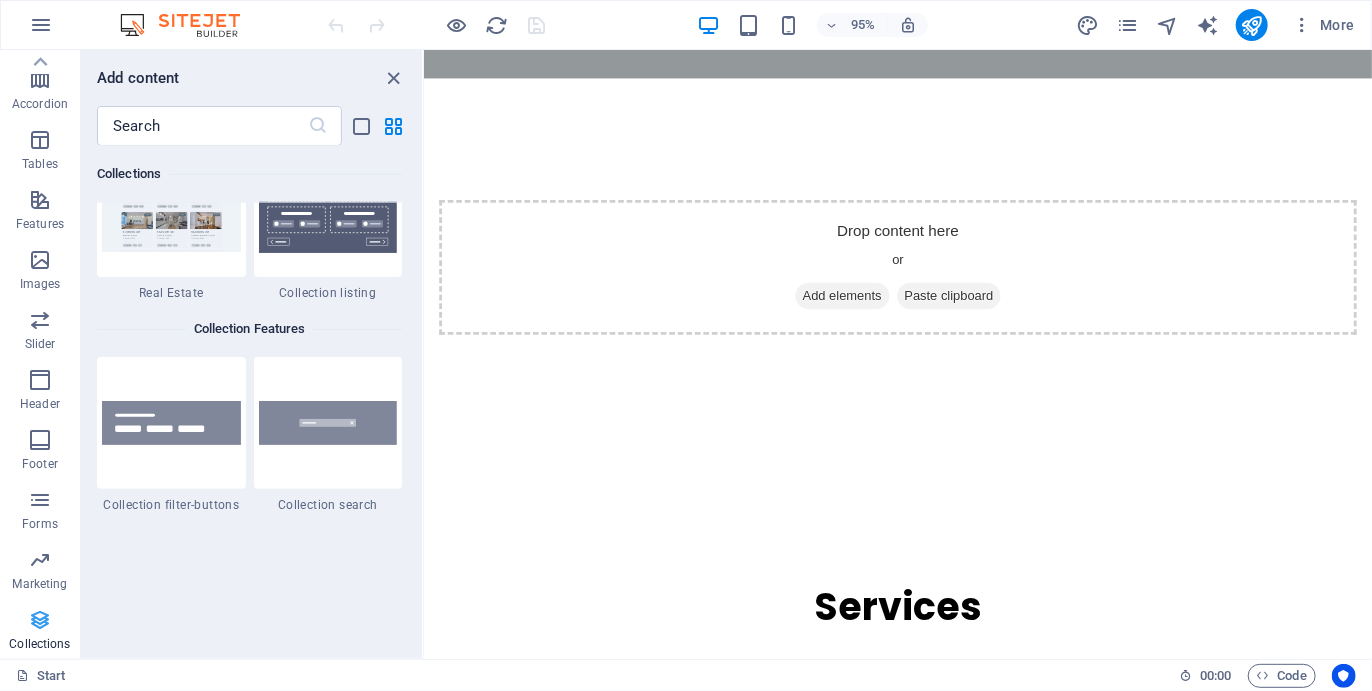 click on "Collections" at bounding box center (39, 644) 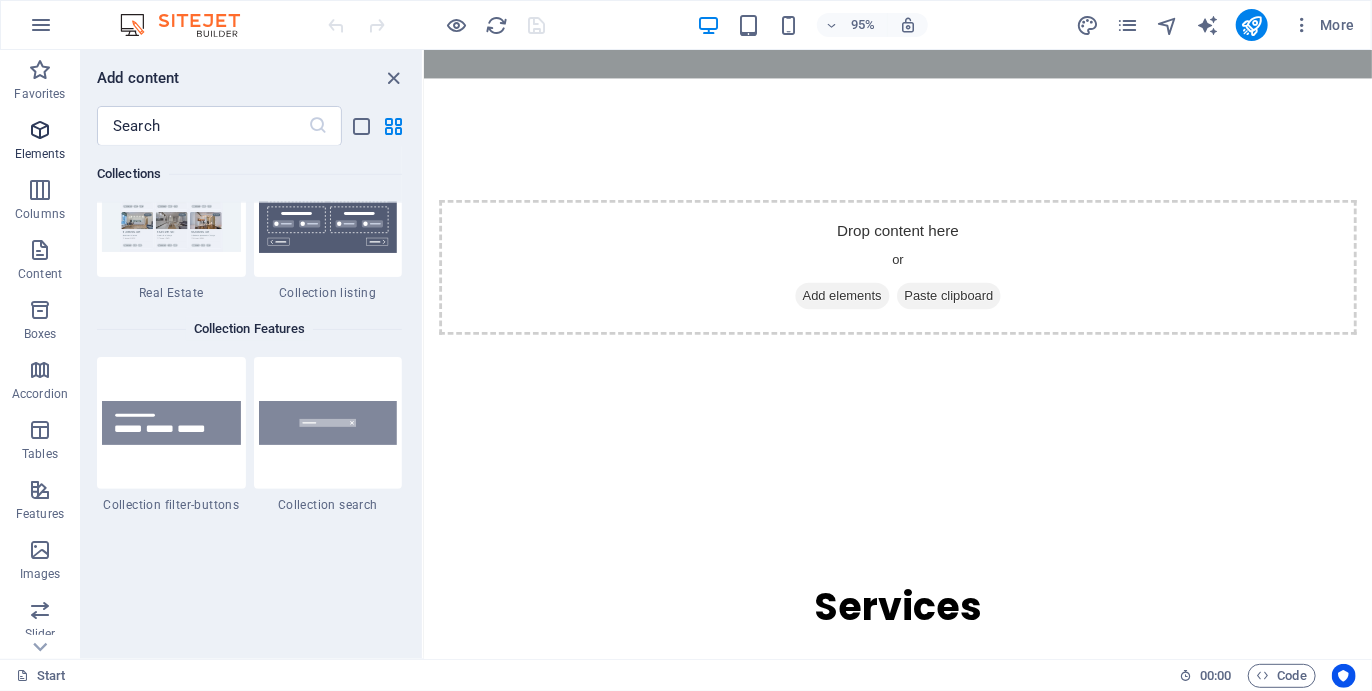 click on "Elements" at bounding box center [40, 142] 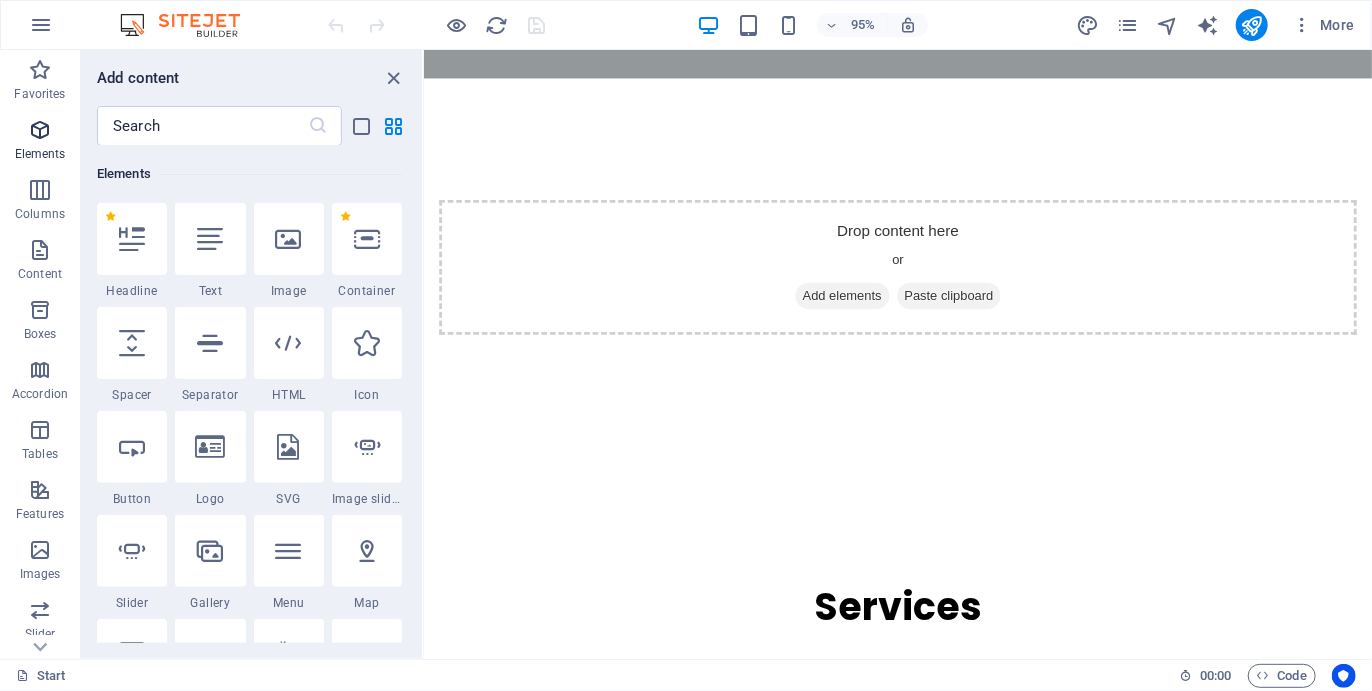 scroll, scrollTop: 212, scrollLeft: 0, axis: vertical 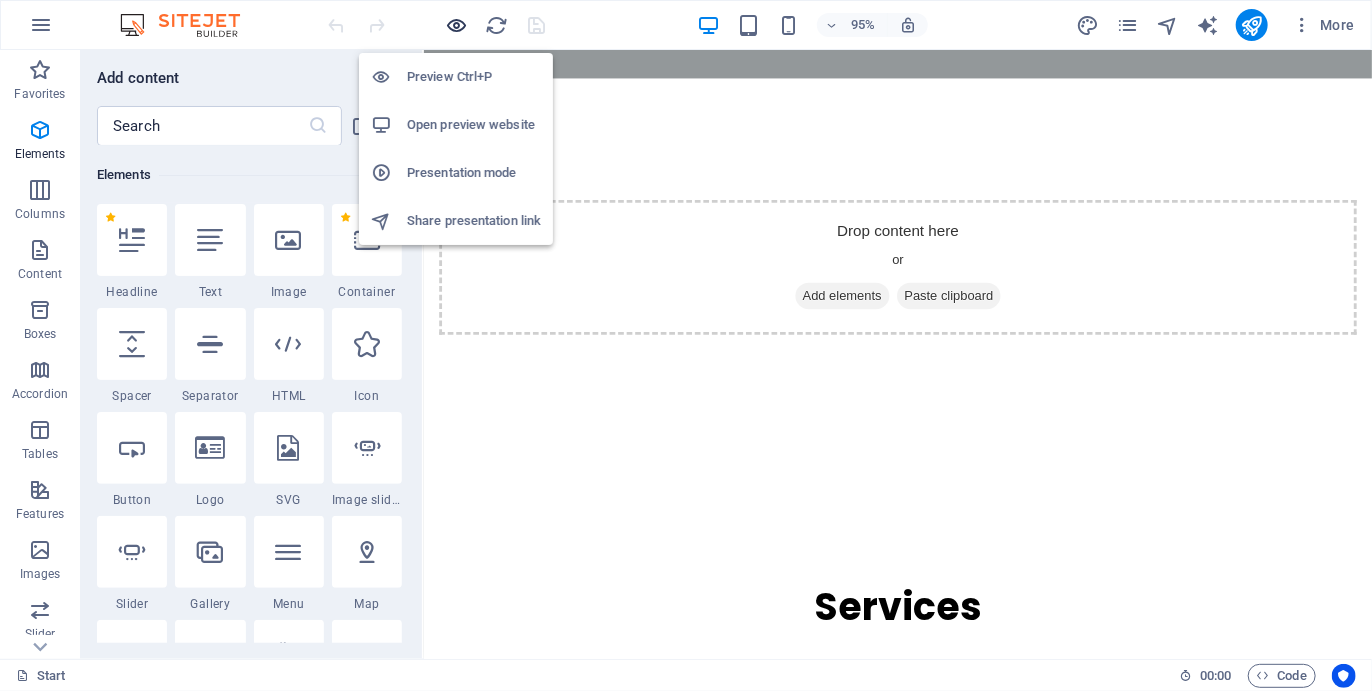 click at bounding box center [457, 25] 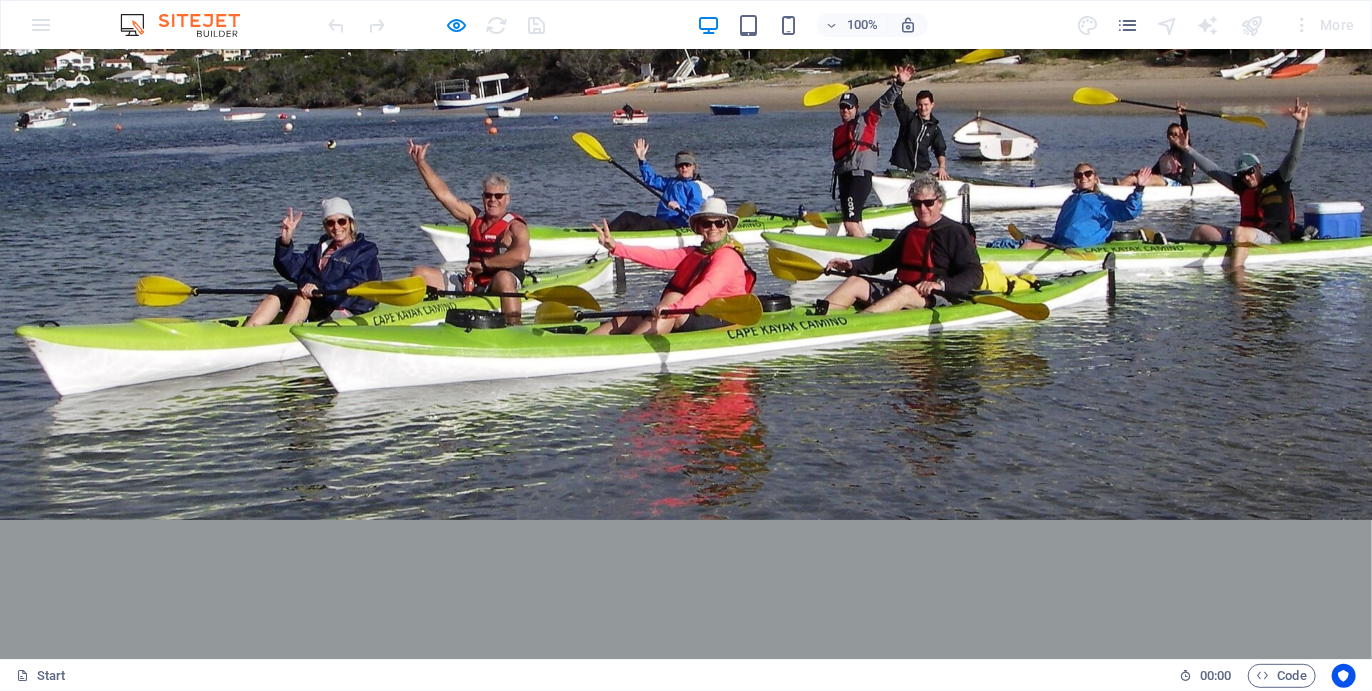 scroll, scrollTop: 2526, scrollLeft: 0, axis: vertical 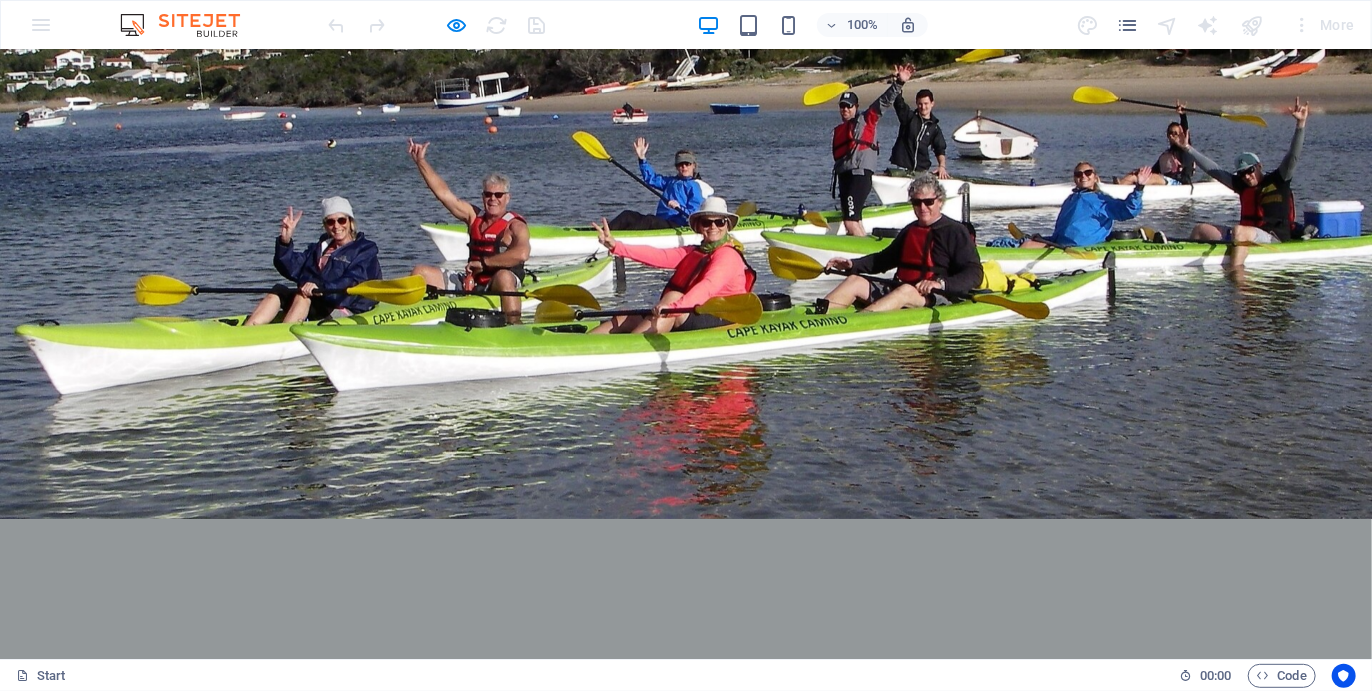 click on "SOUTHERN CROSS 5 DAYS/ 5 NIGHTS" at bounding box center (406, 3049) 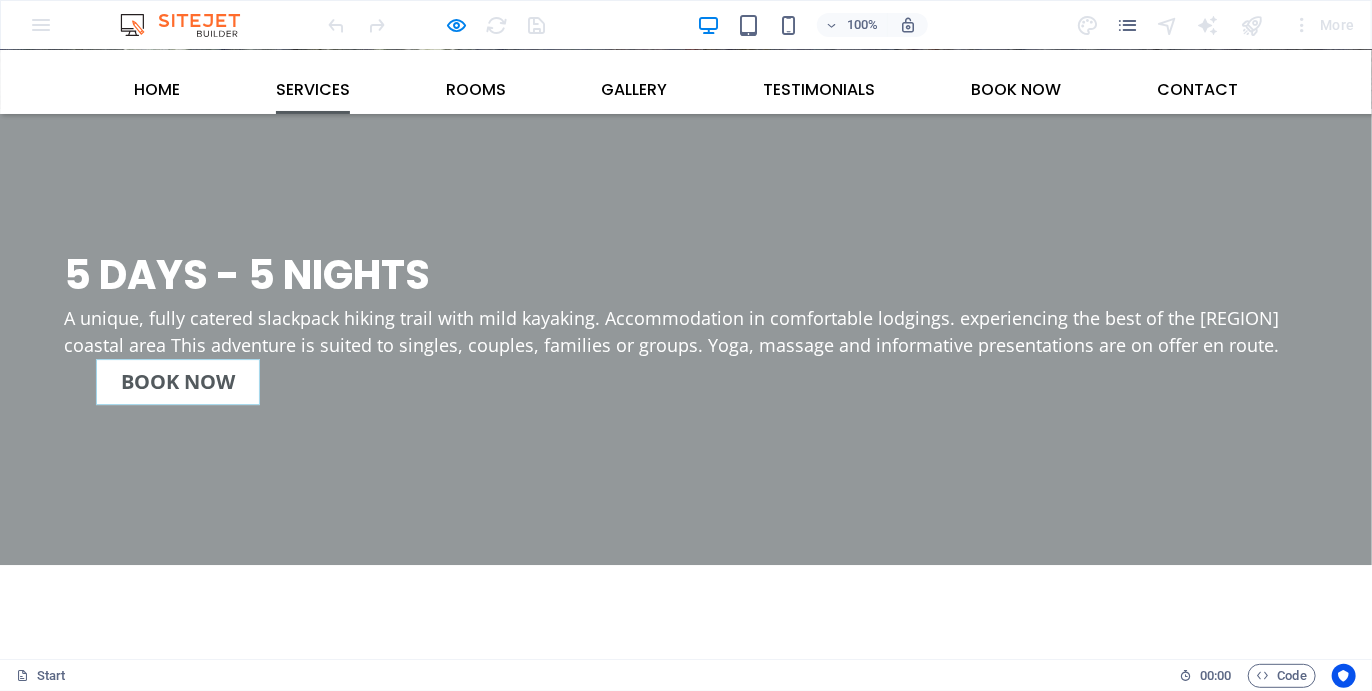 scroll, scrollTop: 2437, scrollLeft: 0, axis: vertical 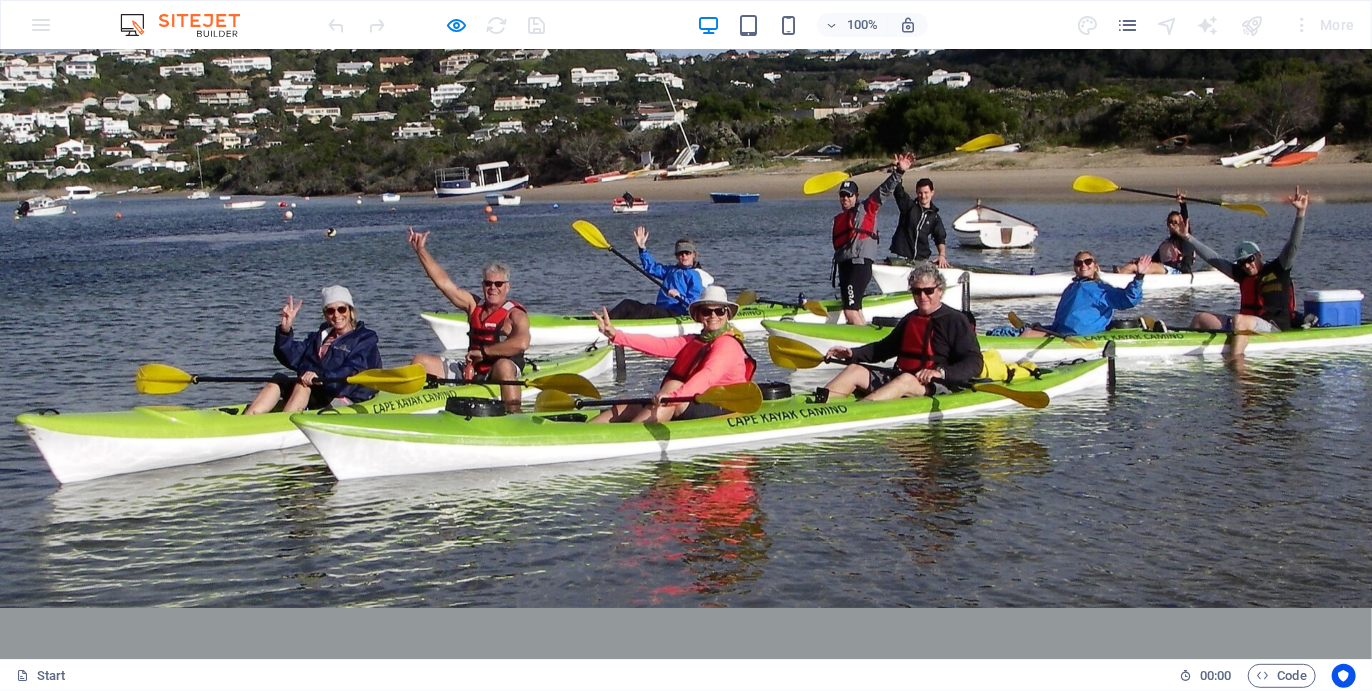 click on "SOUTHERN CROSS 5 DAYS/ 5 NIGHTS" at bounding box center (406, 3138) 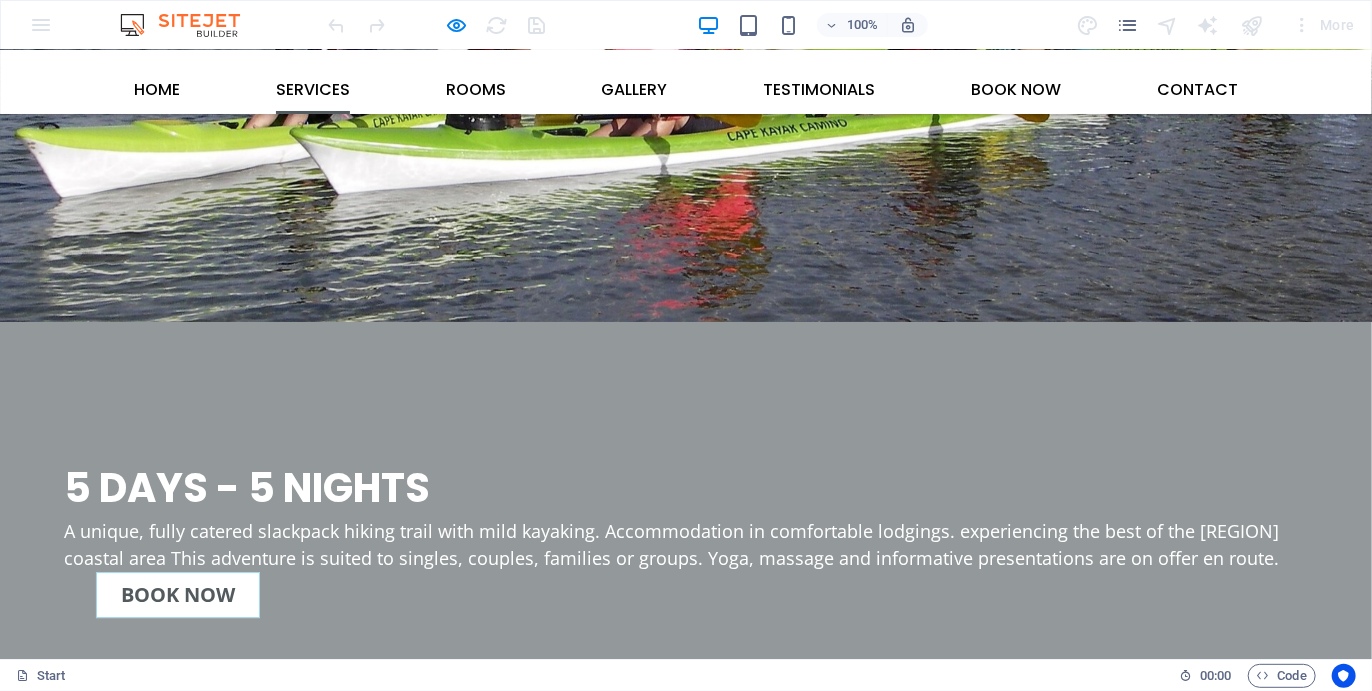 scroll, scrollTop: 2460, scrollLeft: 0, axis: vertical 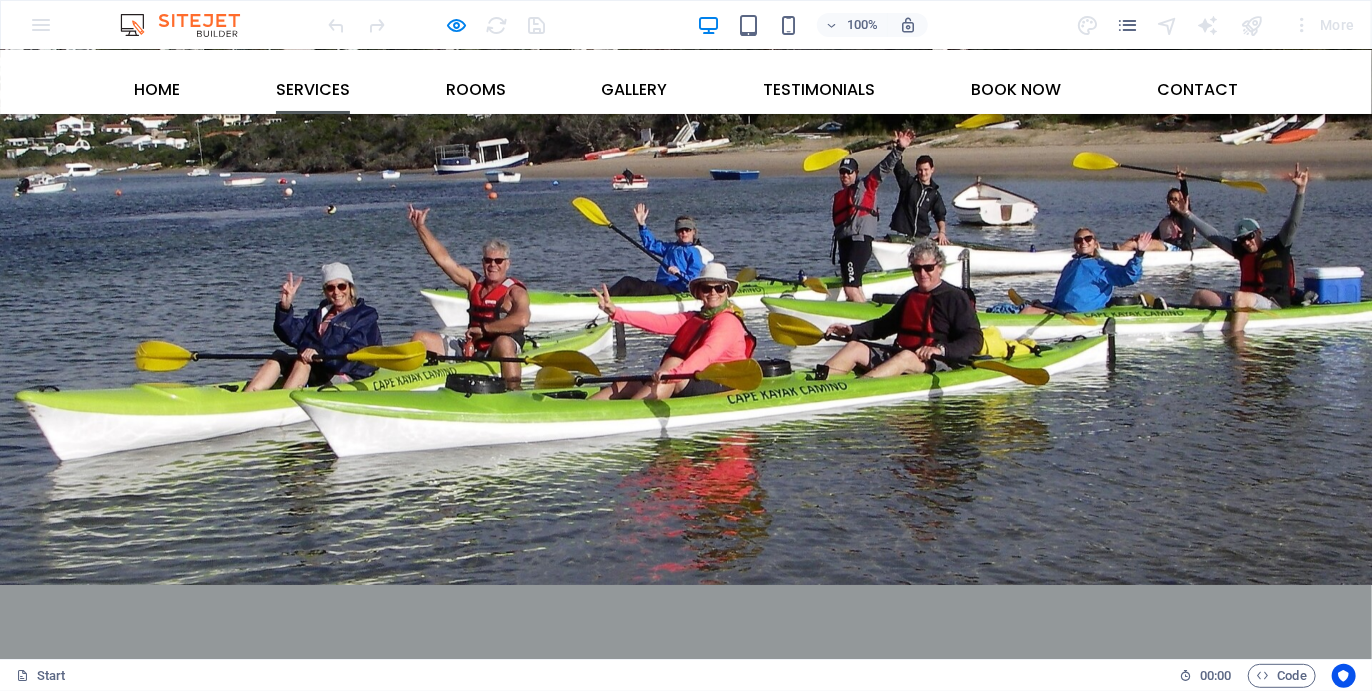 click on "4 DAYS/ 4 NIGHTS" at bounding box center (966, 3127) 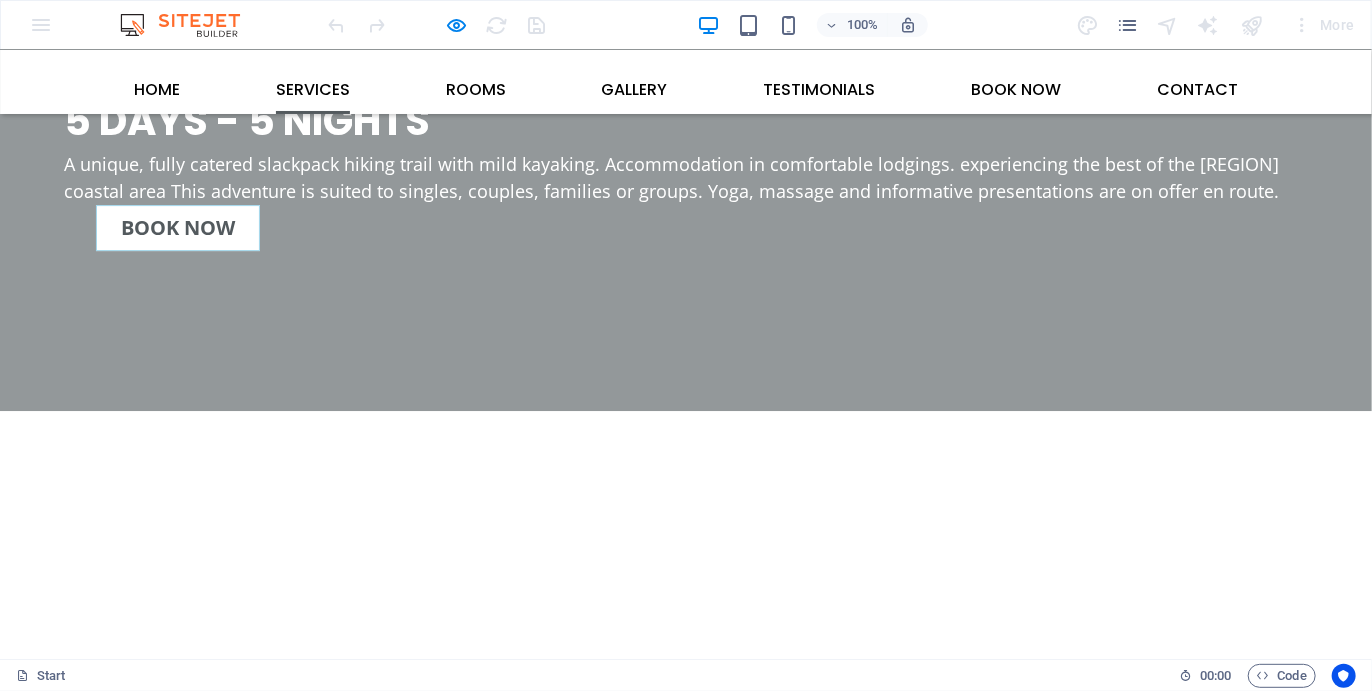 scroll, scrollTop: 2885, scrollLeft: 0, axis: vertical 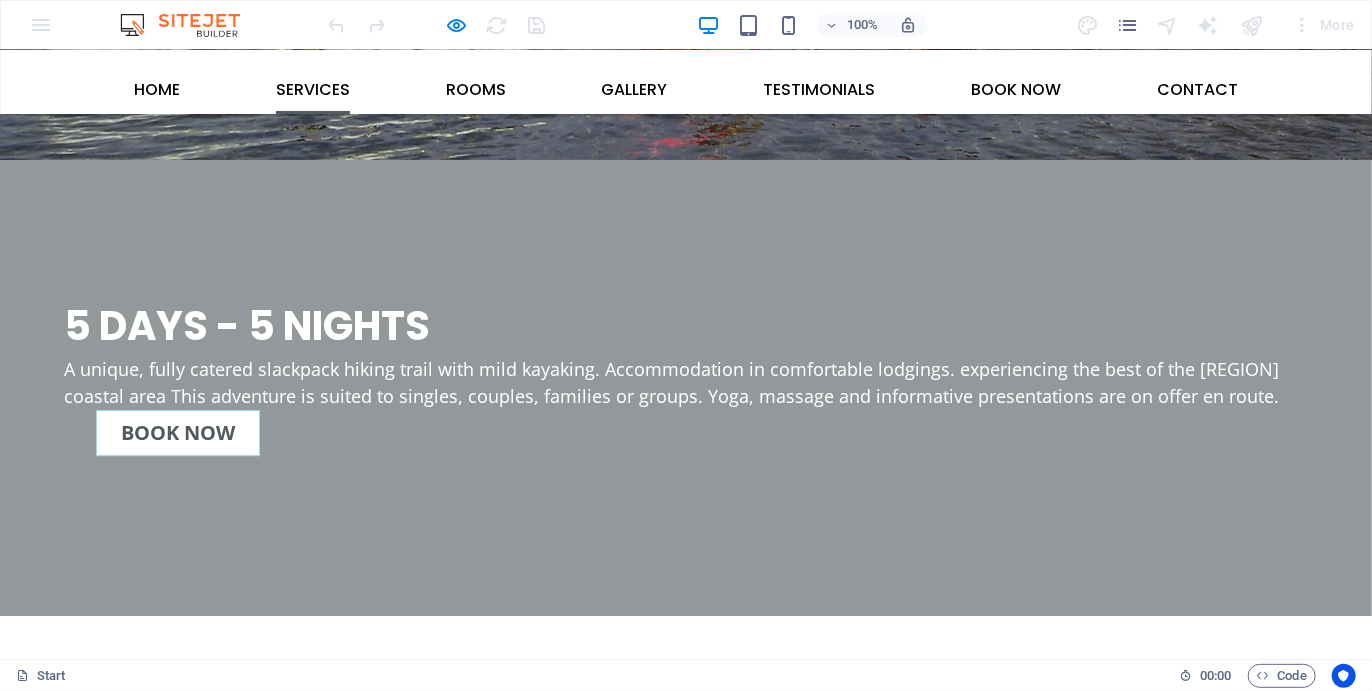 click on "OYSTER 4 DAYS/ 3 NIGHTS" at bounding box center (406, 3466) 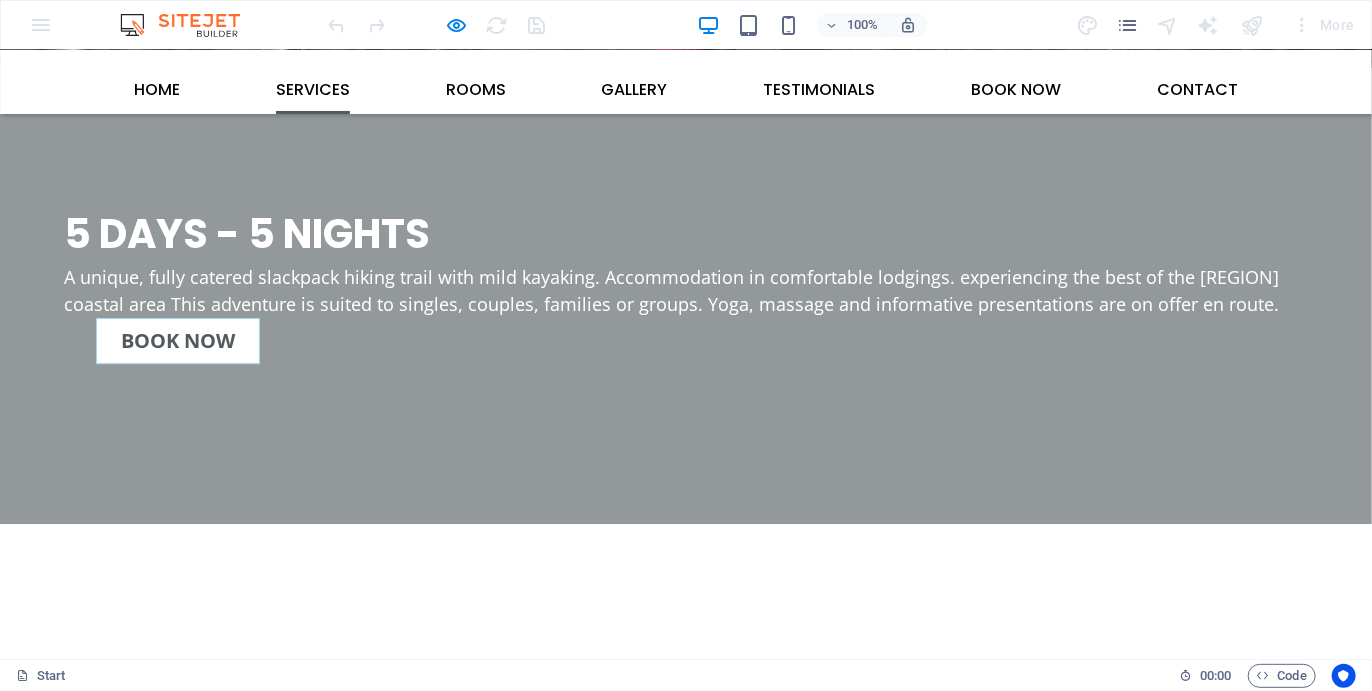 scroll, scrollTop: 2971, scrollLeft: 0, axis: vertical 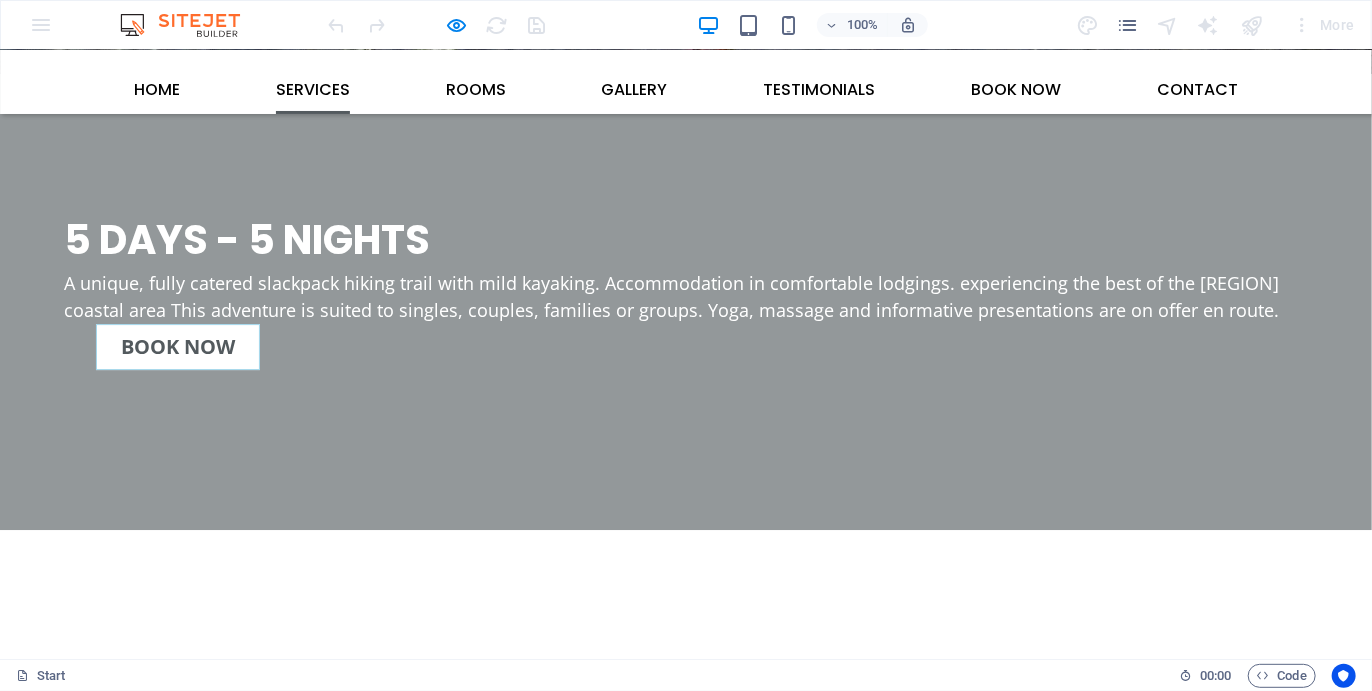 click on "4 DAYS/ 3 NIGHTS" at bounding box center (406, 3235) 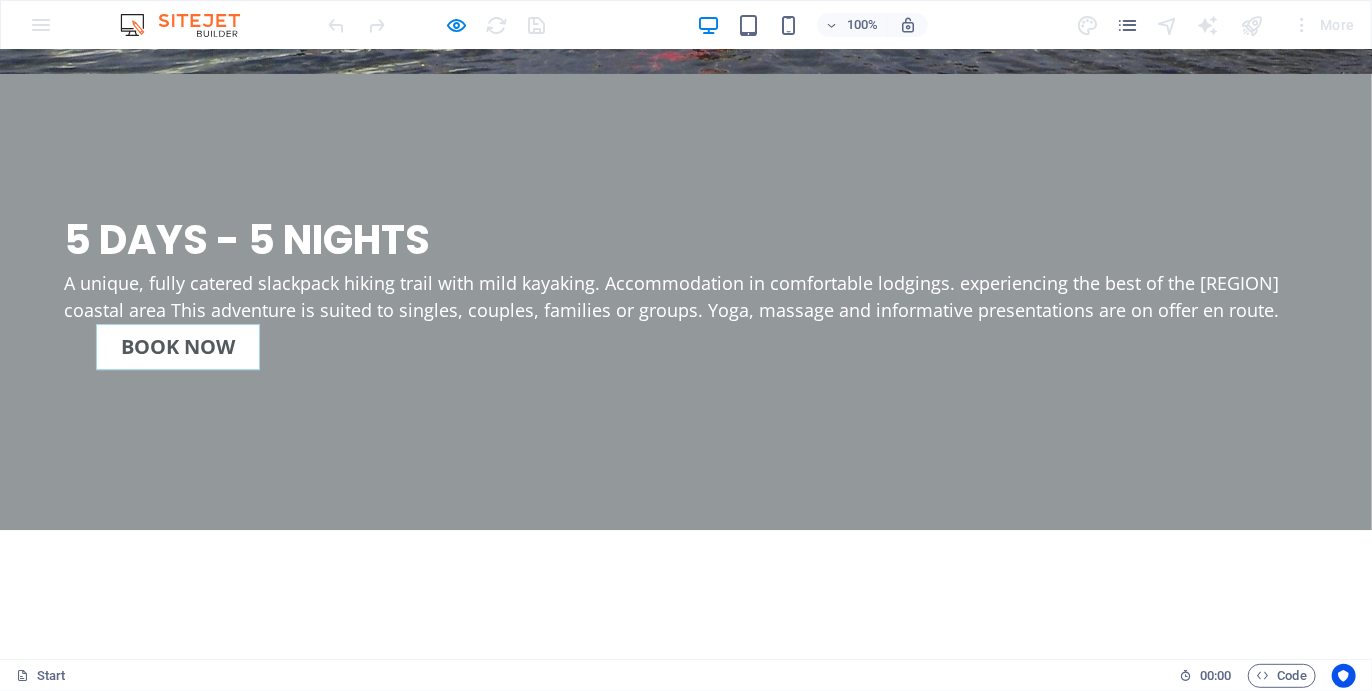 click on "2 DAYS/ 2 DAYS" at bounding box center (966, 3223) 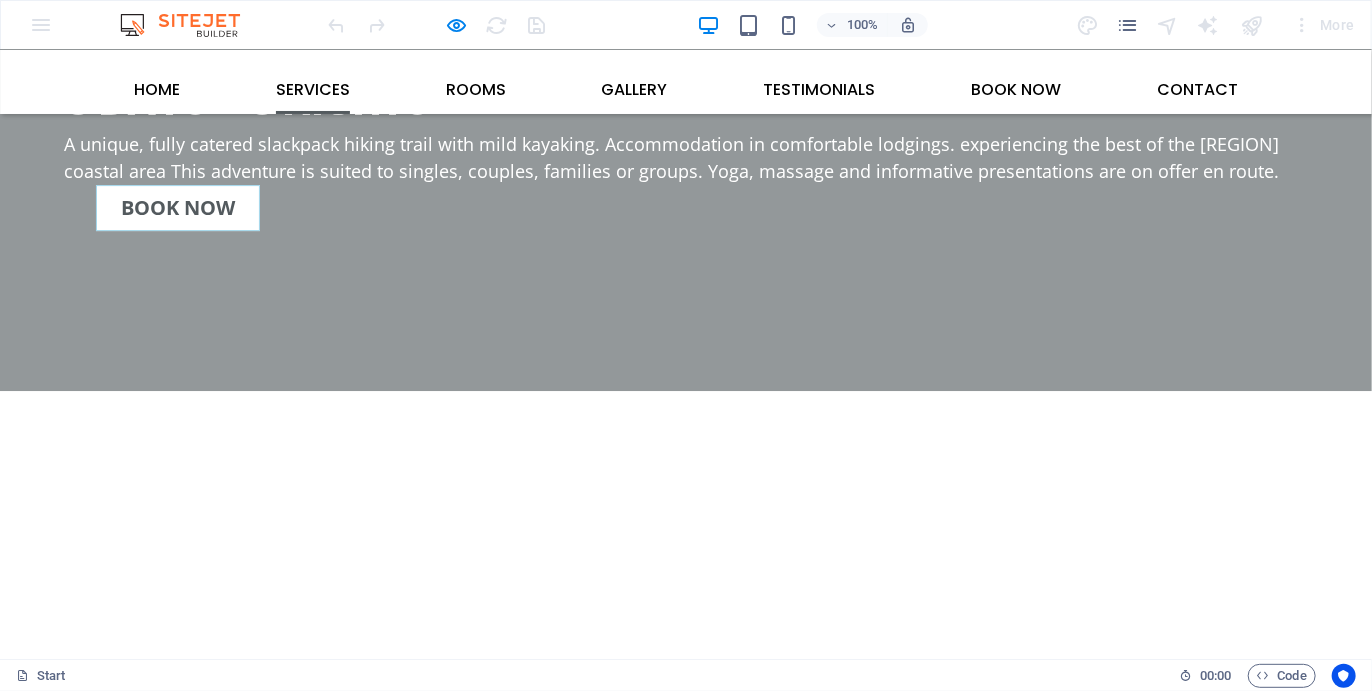 scroll, scrollTop: 3000, scrollLeft: 0, axis: vertical 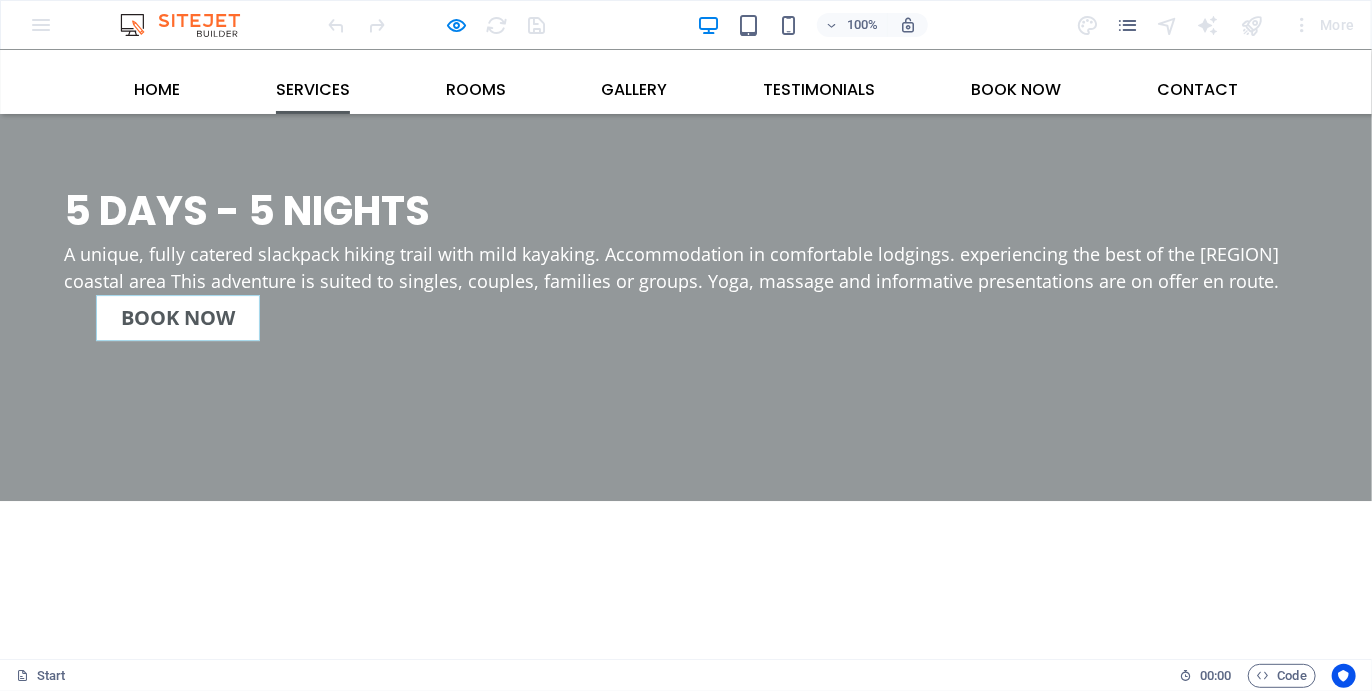 click at bounding box center (966, 3219) 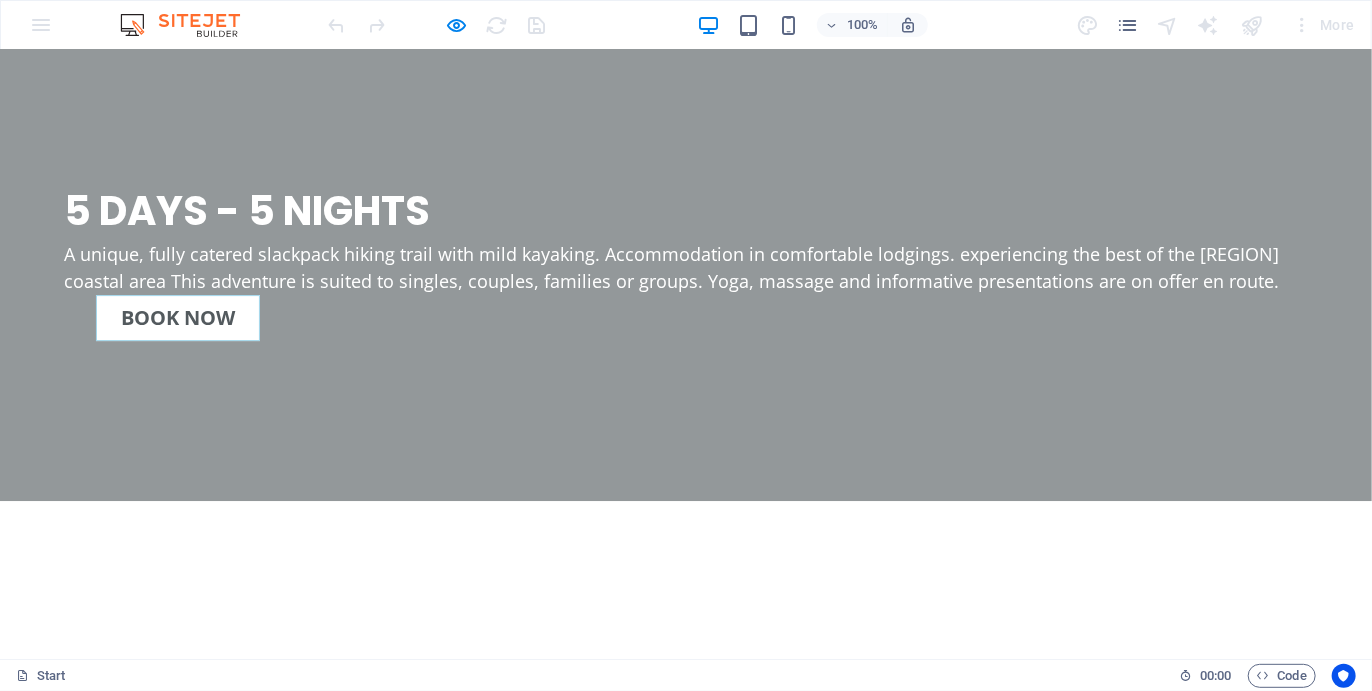 click at bounding box center (966, 3219) 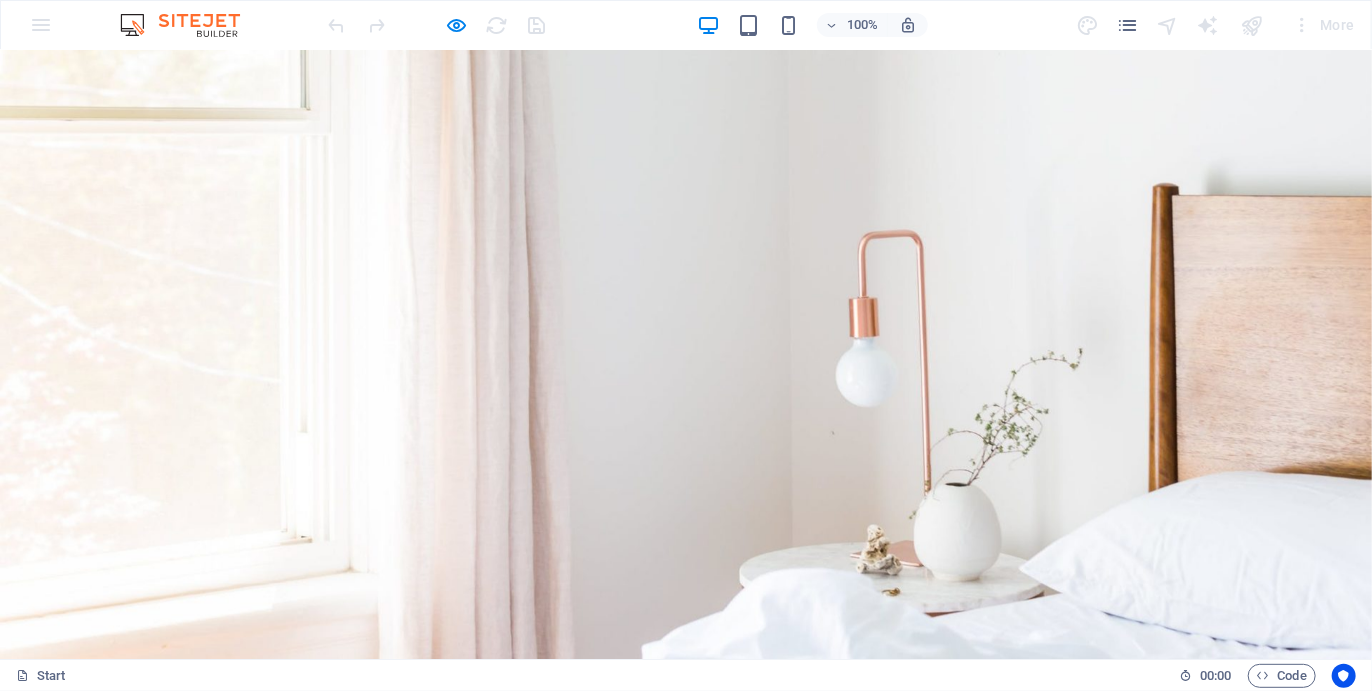 scroll, scrollTop: 0, scrollLeft: 0, axis: both 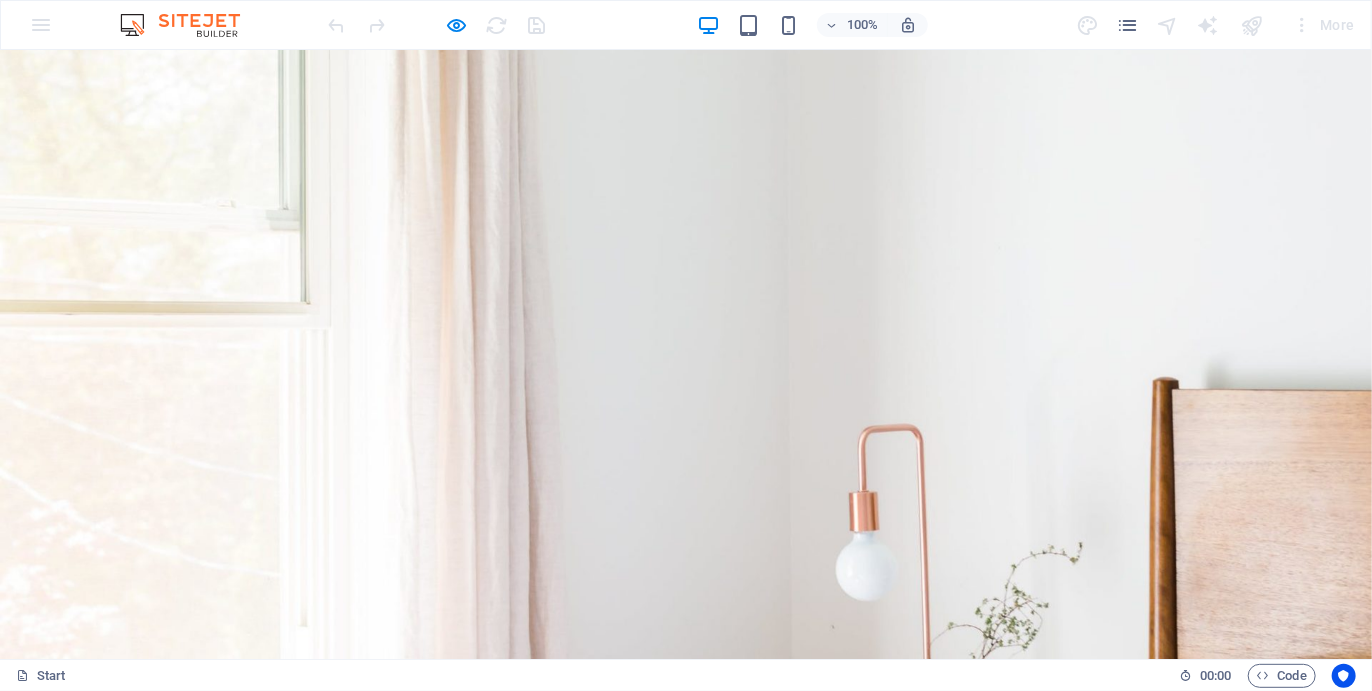 click on "Services" at bounding box center (313, 1284) 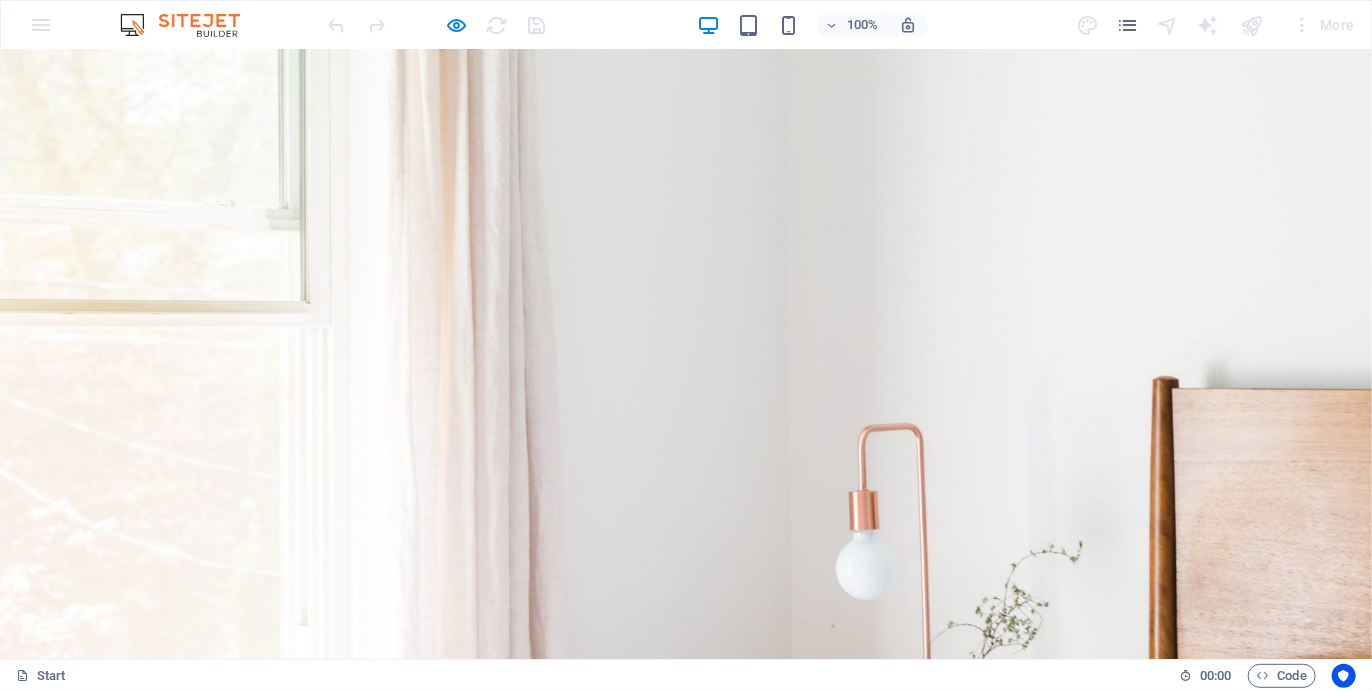 scroll, scrollTop: 0, scrollLeft: 0, axis: both 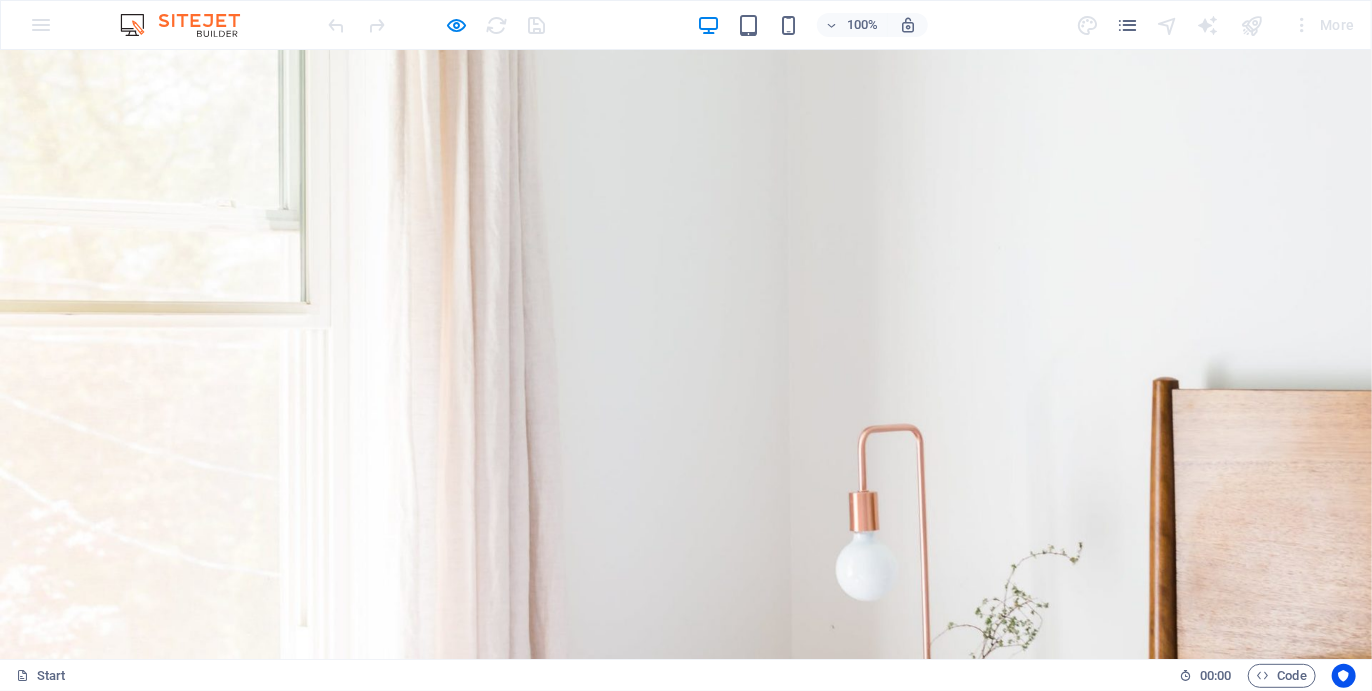 click on "Rooms" at bounding box center [476, 1284] 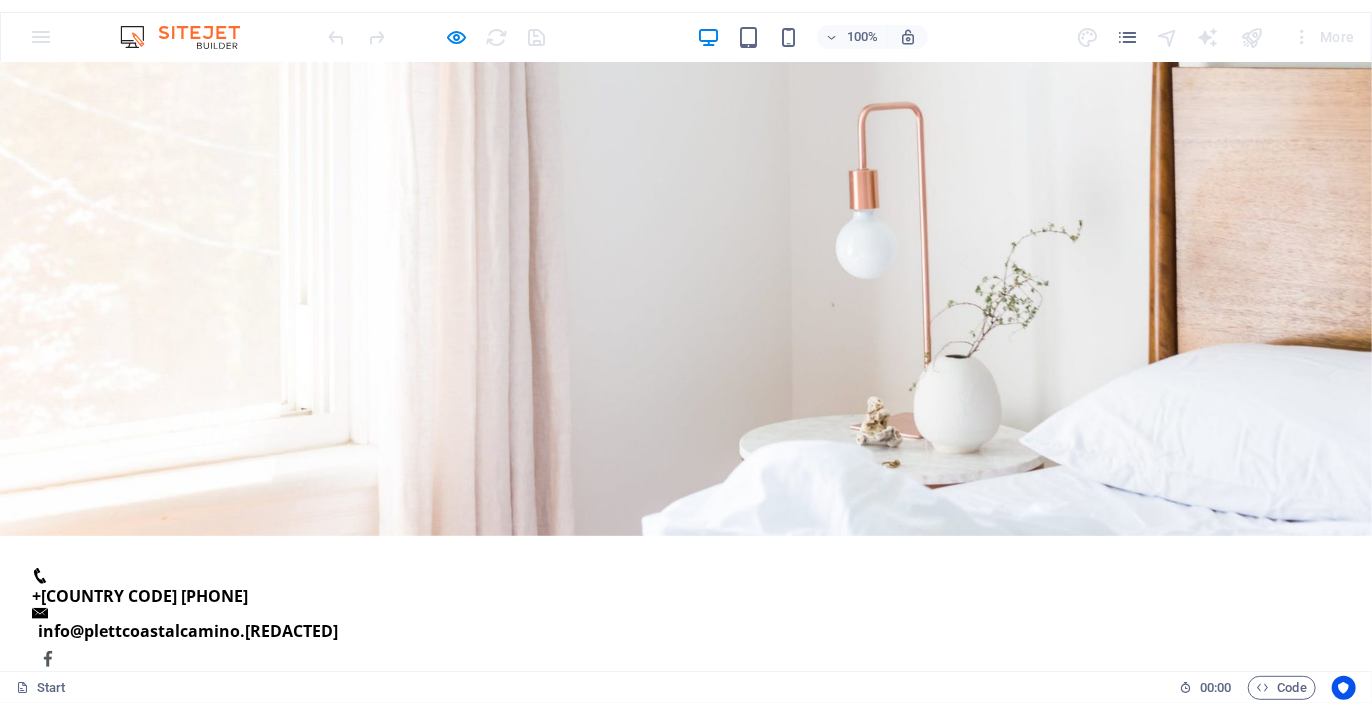 scroll, scrollTop: 0, scrollLeft: 0, axis: both 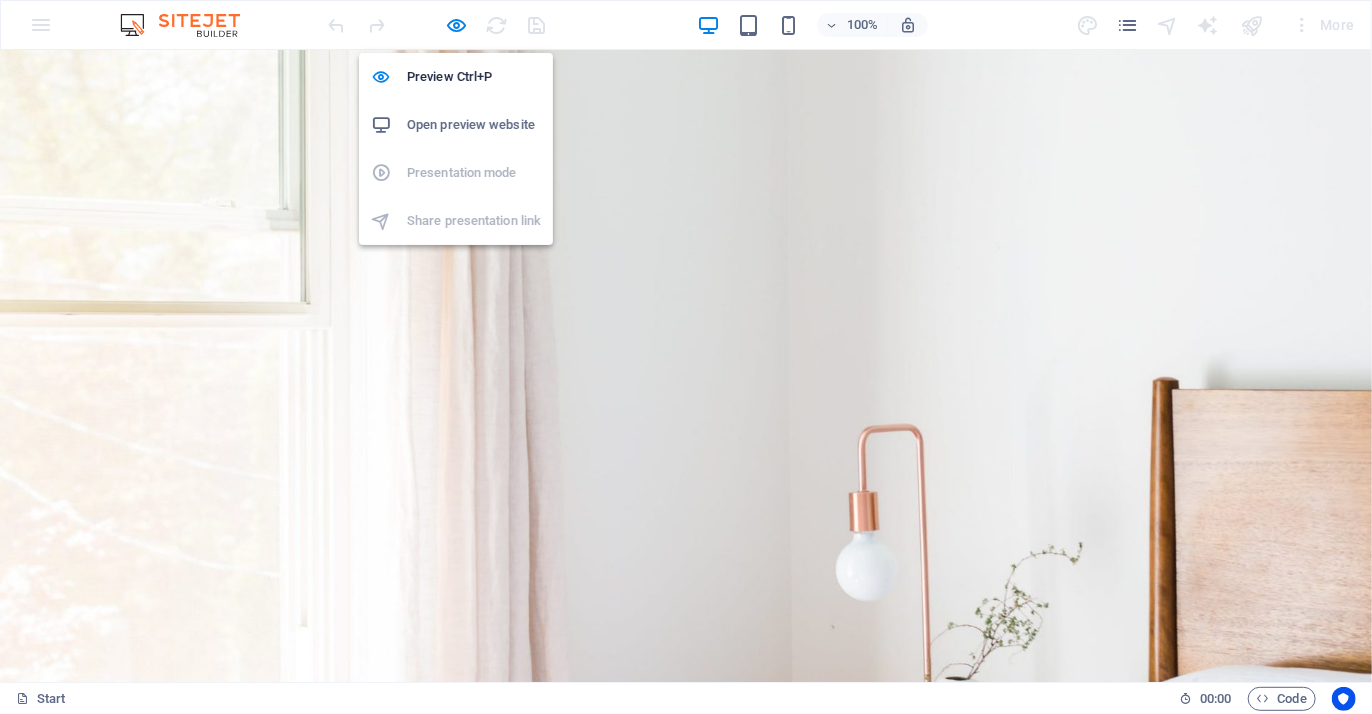 click at bounding box center (457, 25) 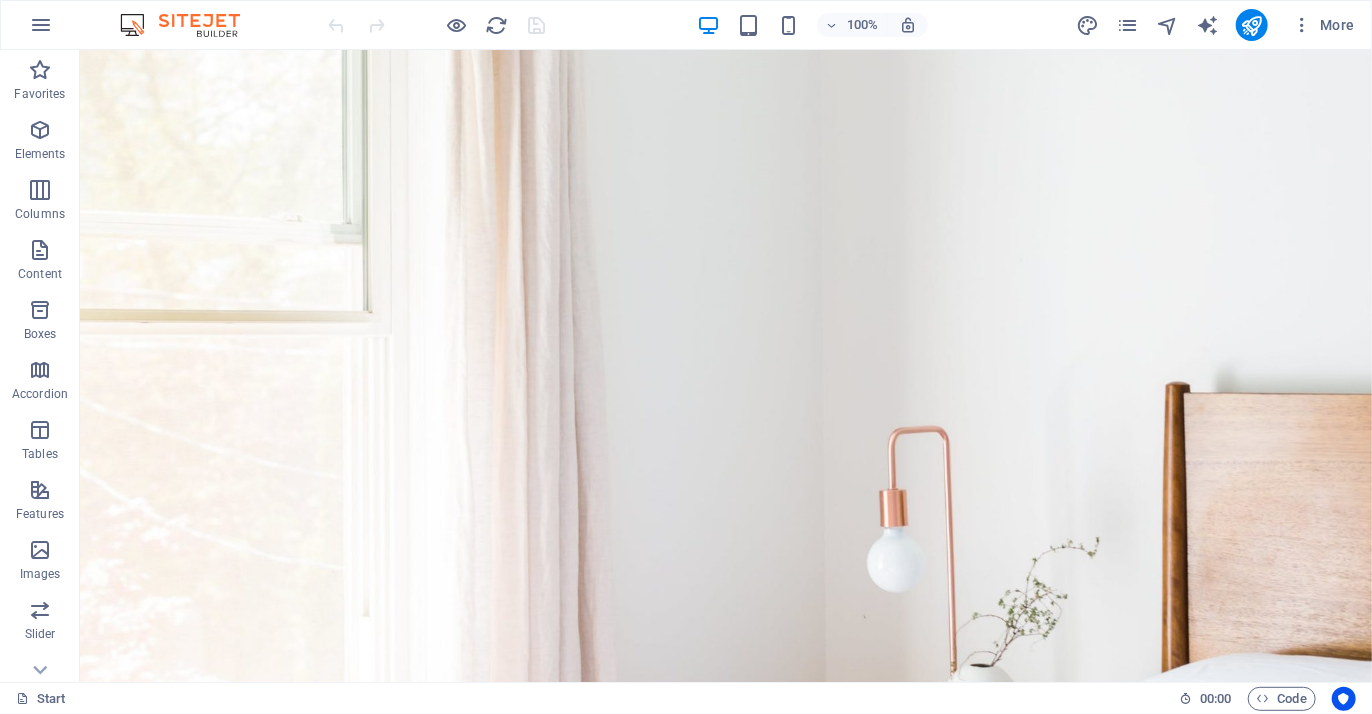 click on "Content" at bounding box center [40, 274] 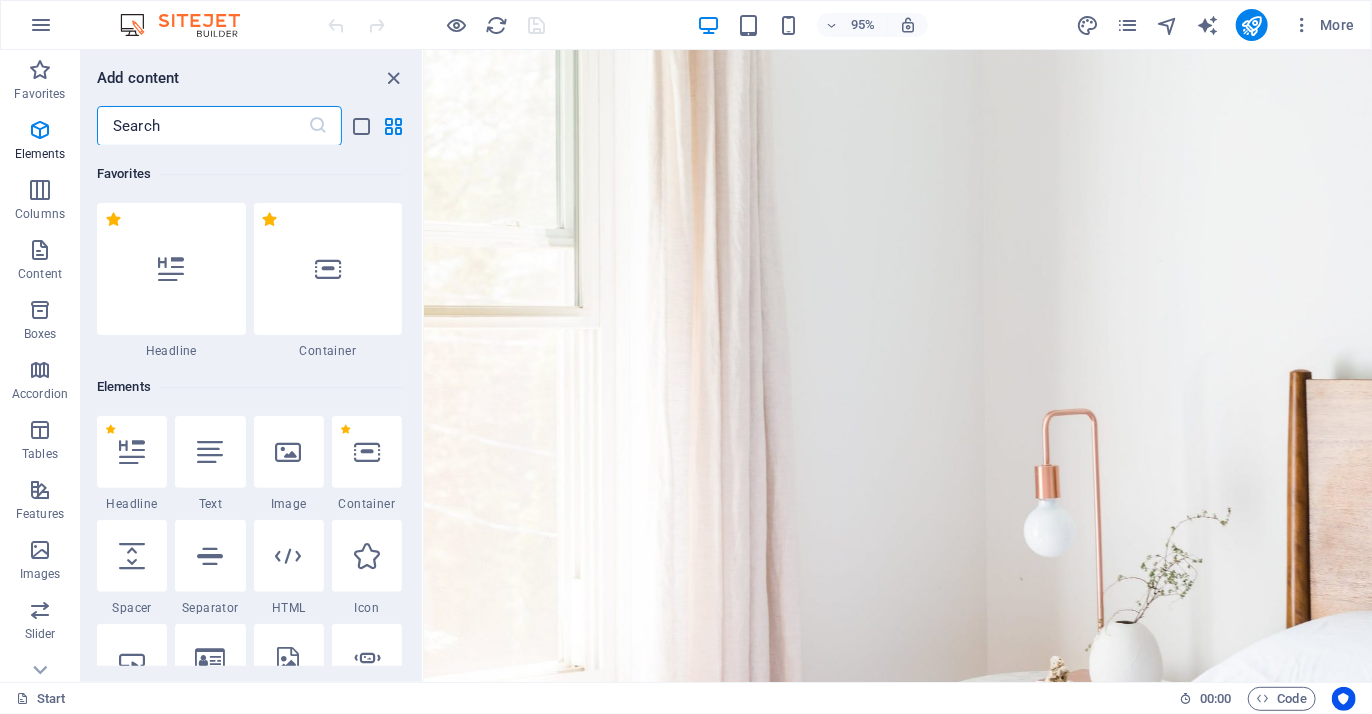 scroll, scrollTop: 3499, scrollLeft: 0, axis: vertical 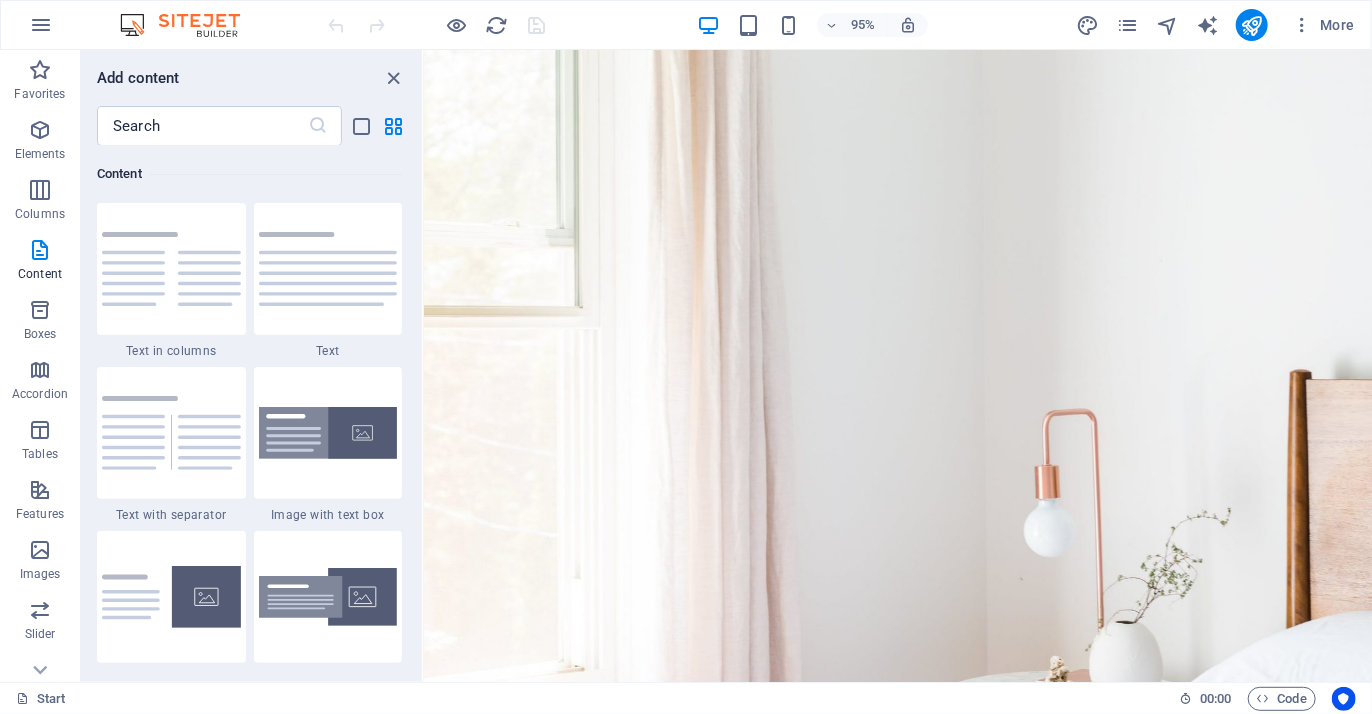 drag, startPoint x: 65, startPoint y: 292, endPoint x: 68, endPoint y: 396, distance: 104.04326 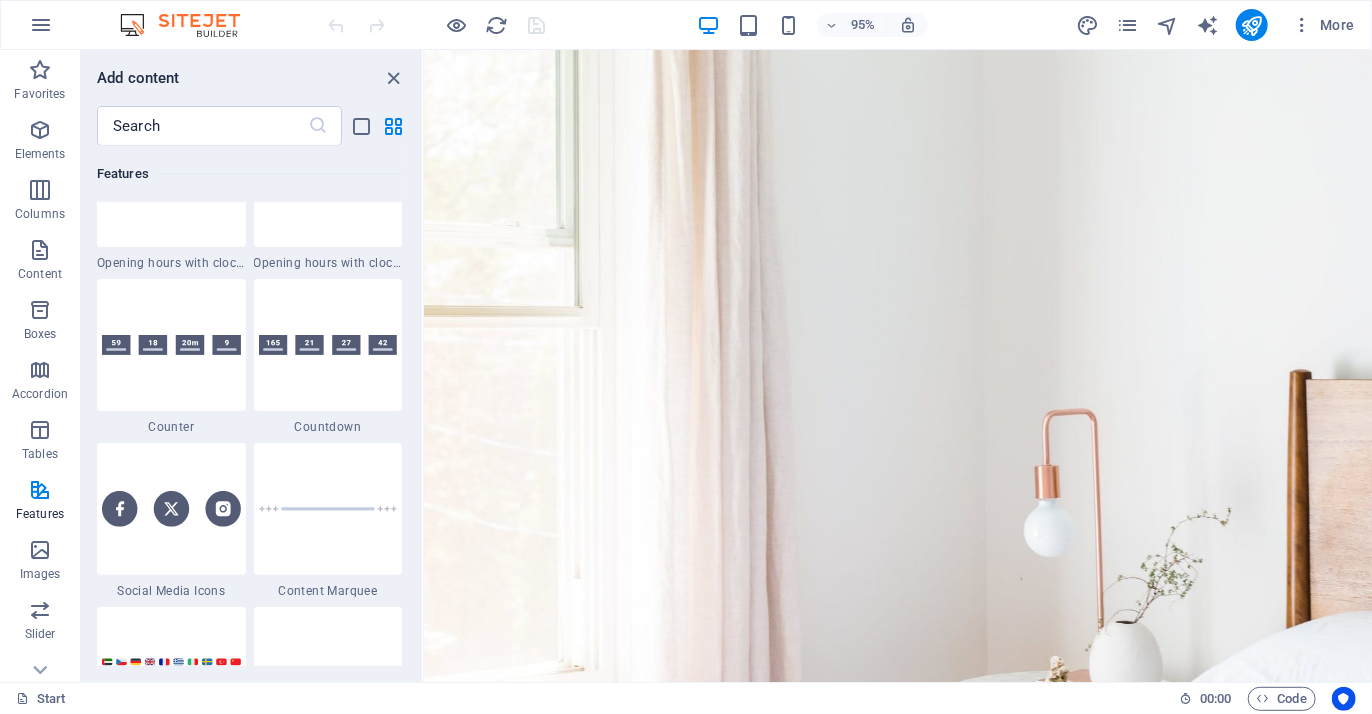 scroll, scrollTop: 8868, scrollLeft: 0, axis: vertical 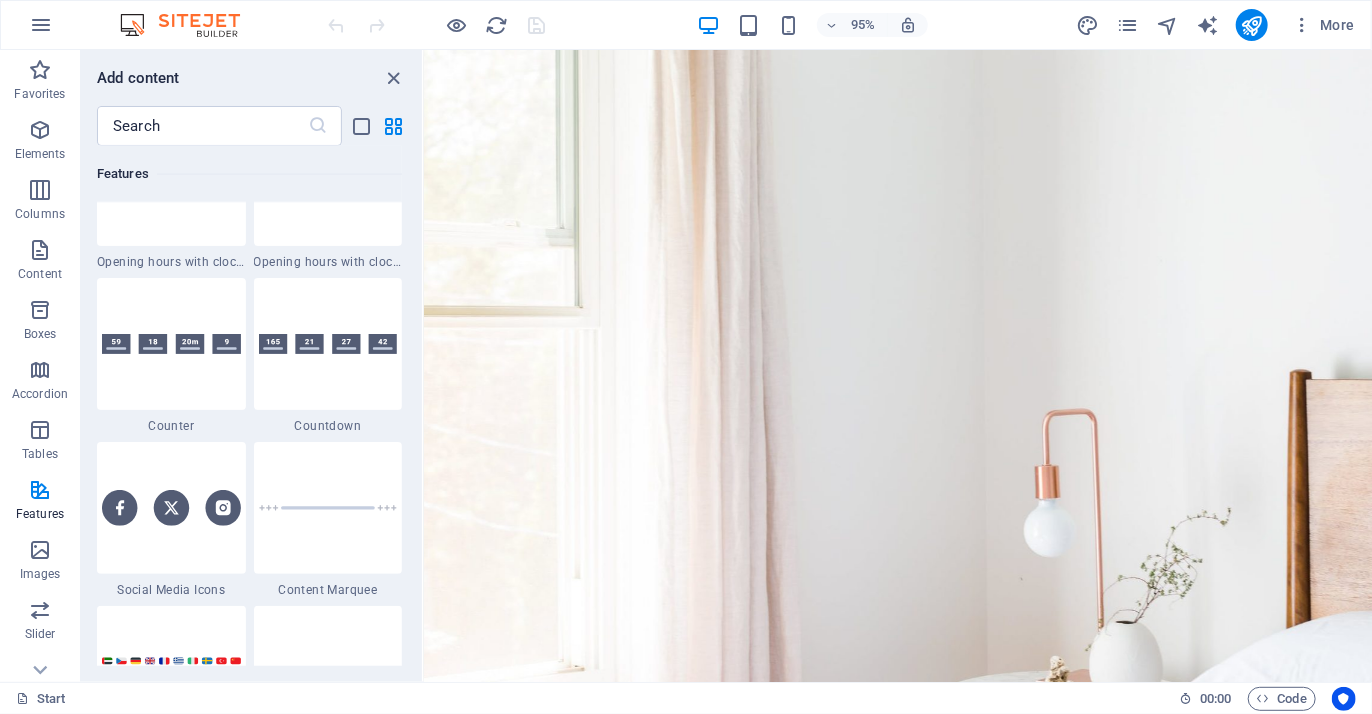 drag, startPoint x: 397, startPoint y: 73, endPoint x: 342, endPoint y: 137, distance: 84.38602 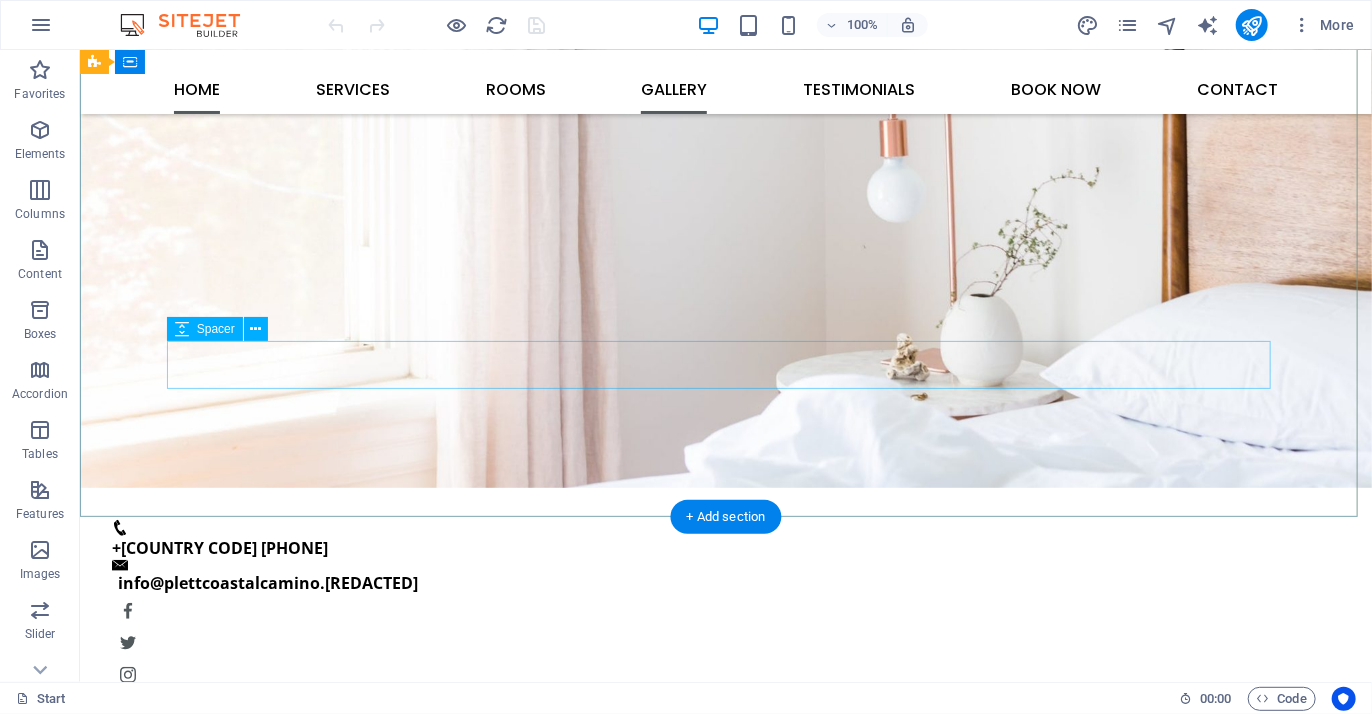 scroll, scrollTop: 337, scrollLeft: 0, axis: vertical 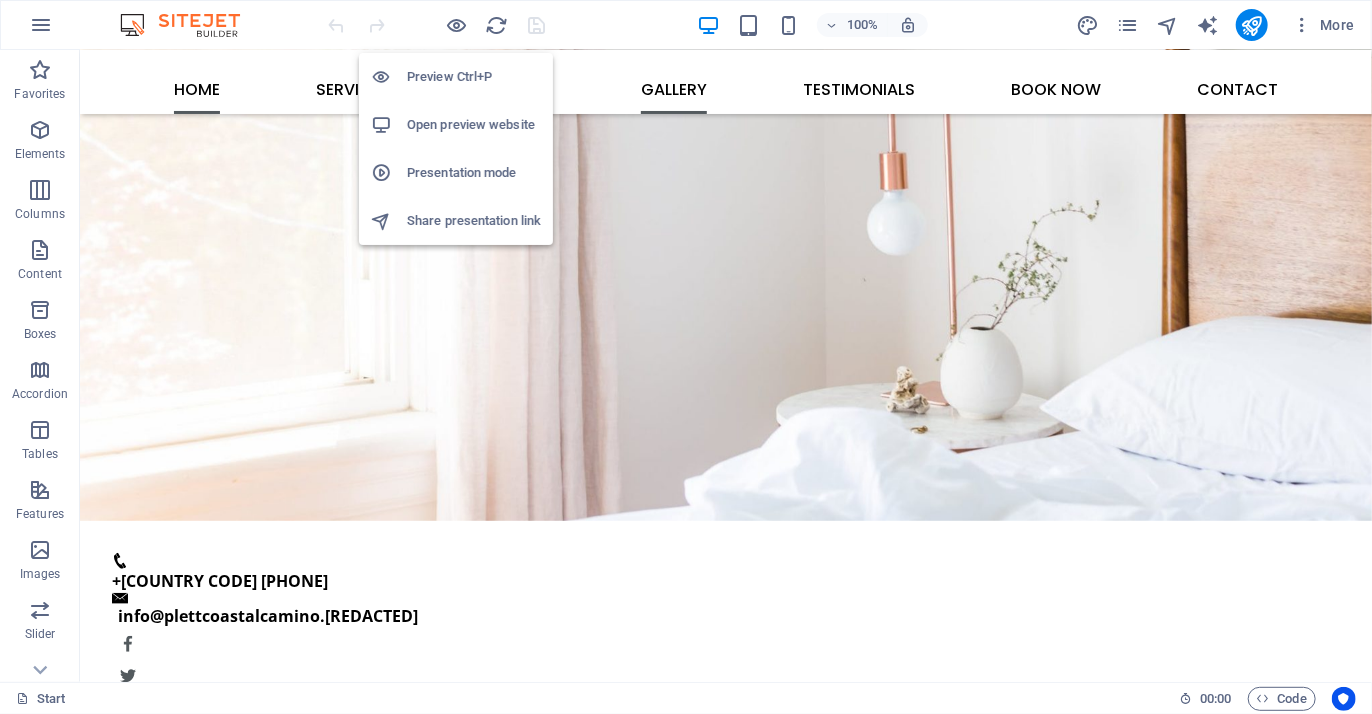 click at bounding box center [457, 25] 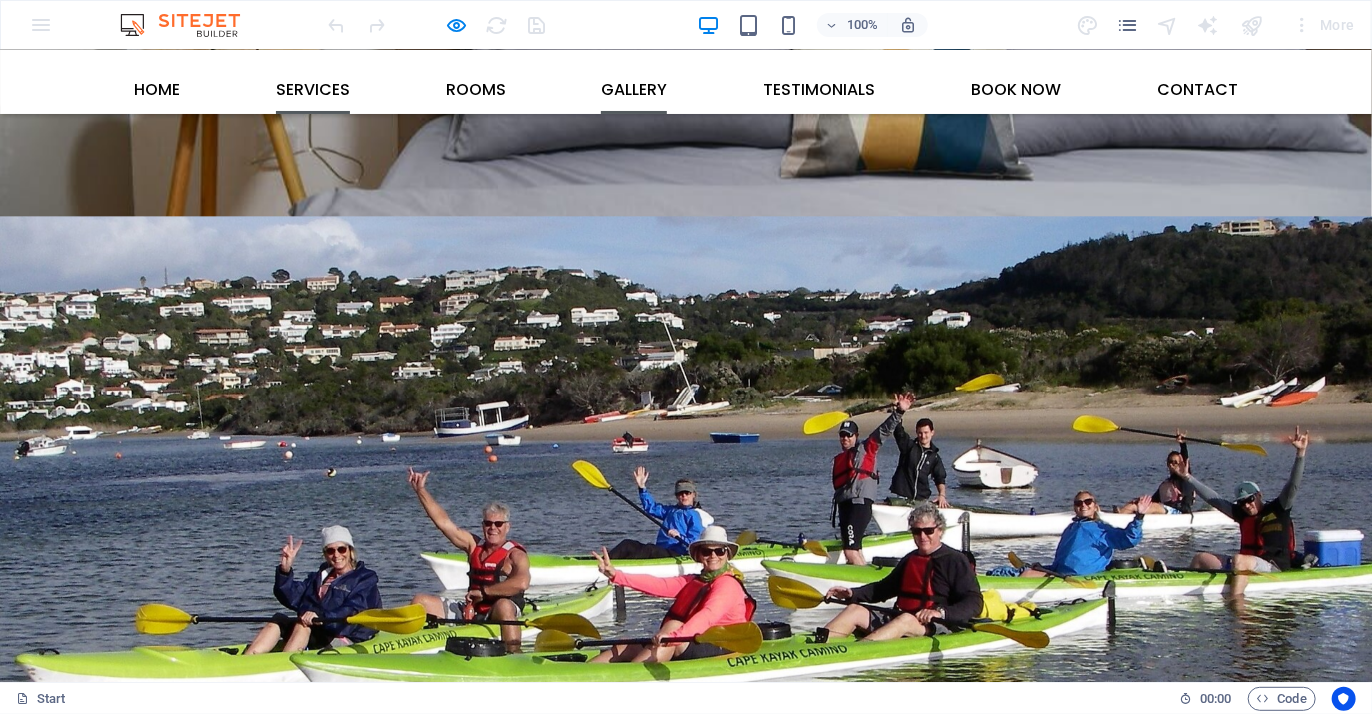 click on "SOUTHERN CROSS 5 DAYS/ 5 NIGHTS" at bounding box center (406, 3525) 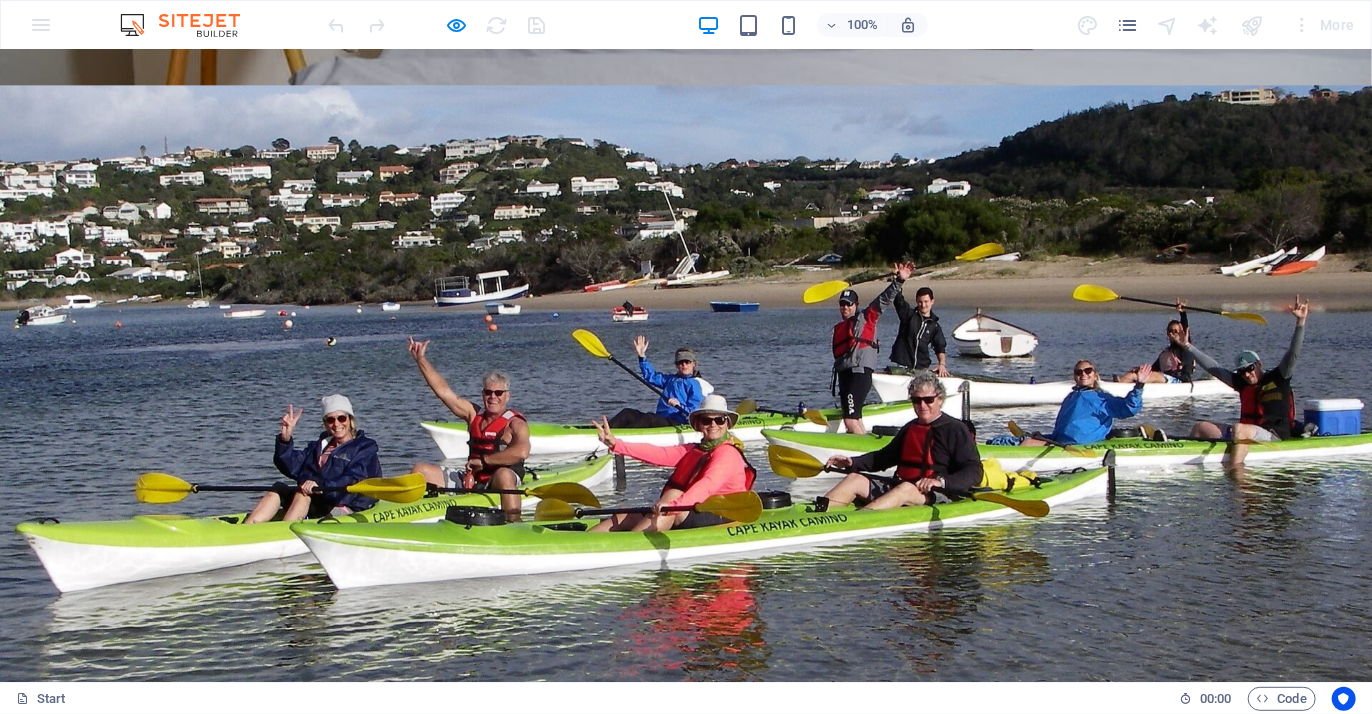 scroll, scrollTop: 2416, scrollLeft: 0, axis: vertical 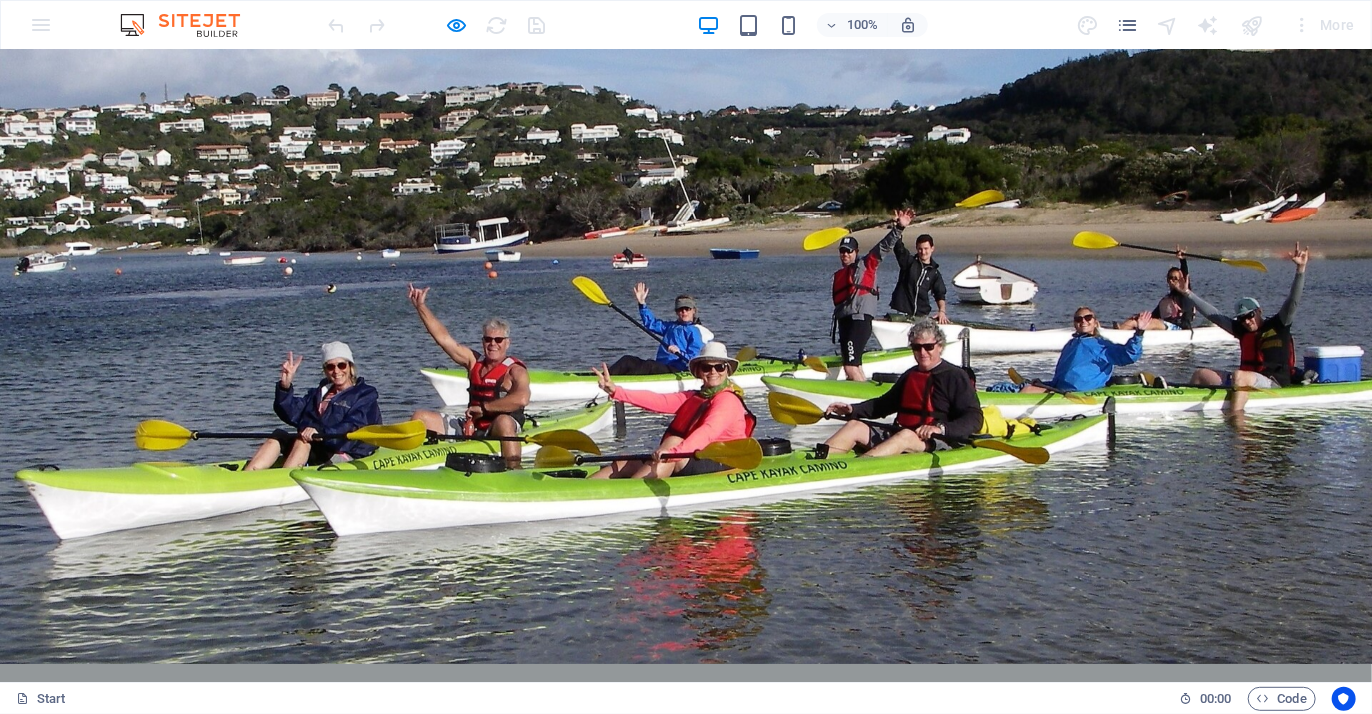 click on "SOUTHERN CROSS" at bounding box center (406, 3170) 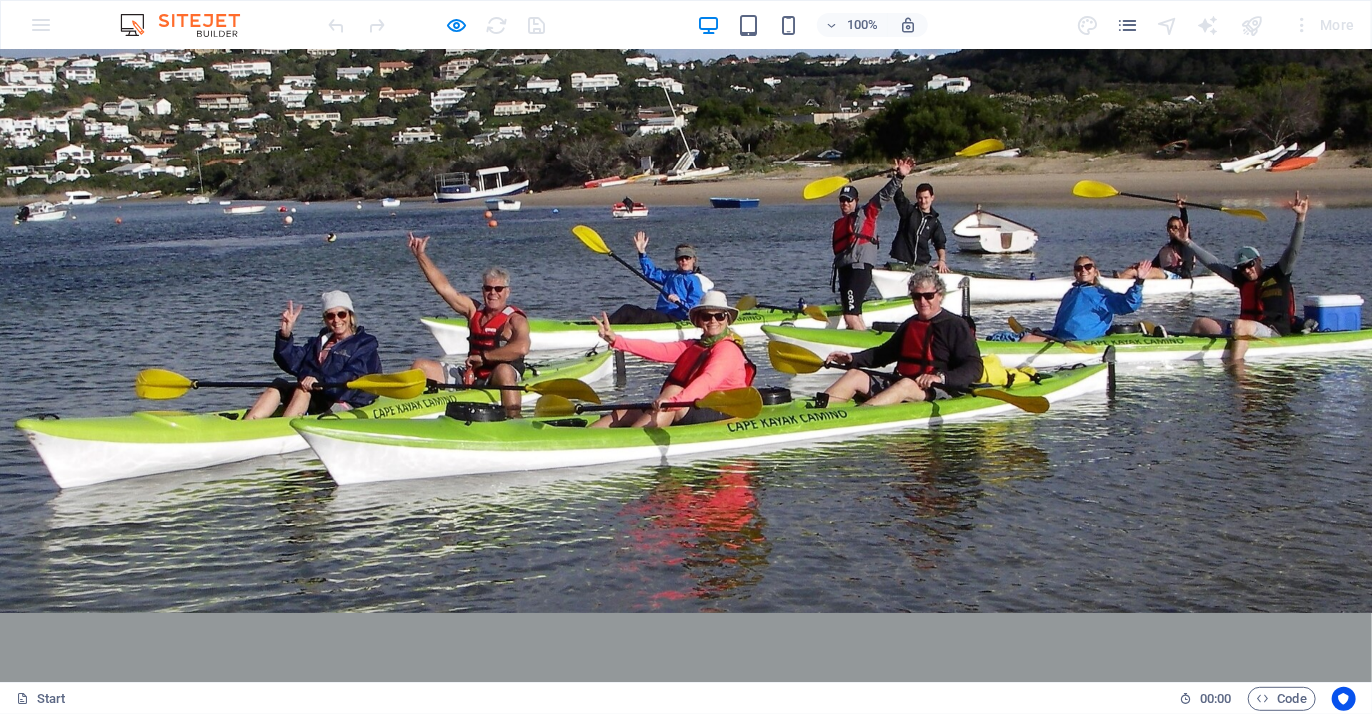 scroll, scrollTop: 2620, scrollLeft: 0, axis: vertical 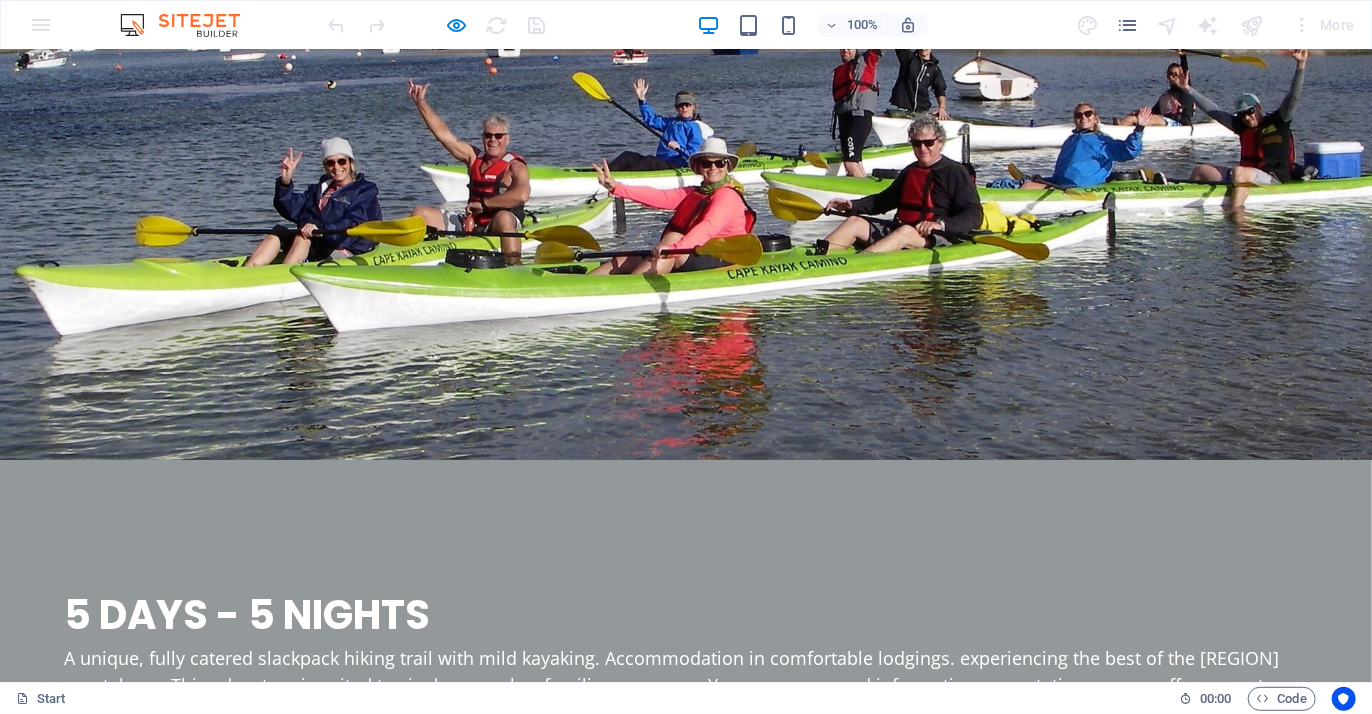 click on "SOUTHERN CROSS 5 DAYS/ 5 NIGHTS" at bounding box center (406, 2979) 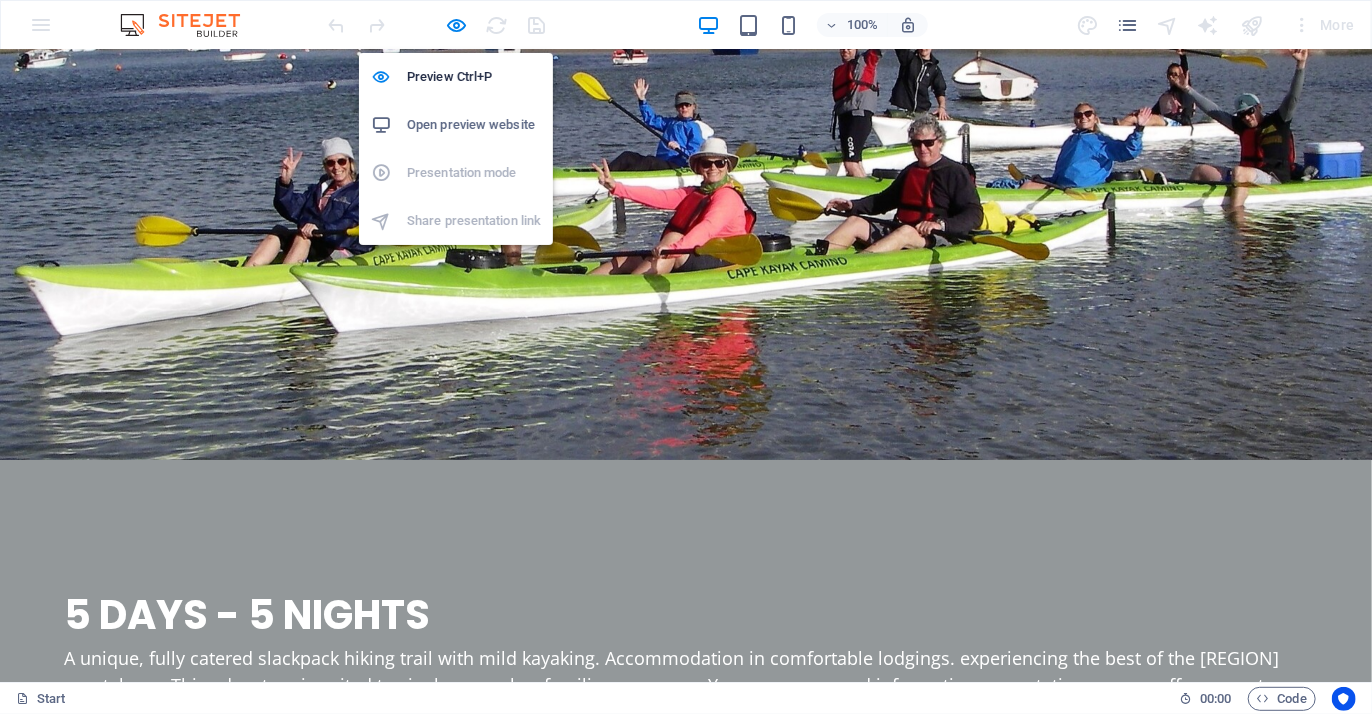 click at bounding box center (457, 25) 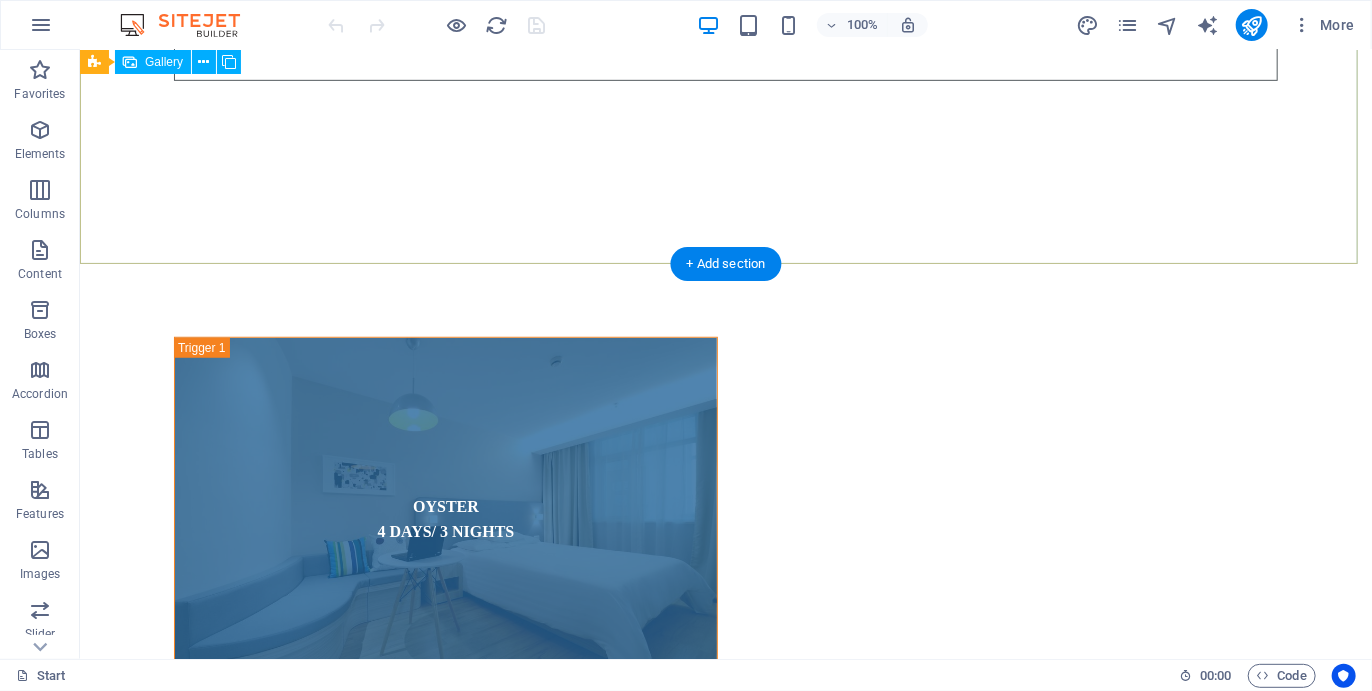scroll, scrollTop: 7807, scrollLeft: 0, axis: vertical 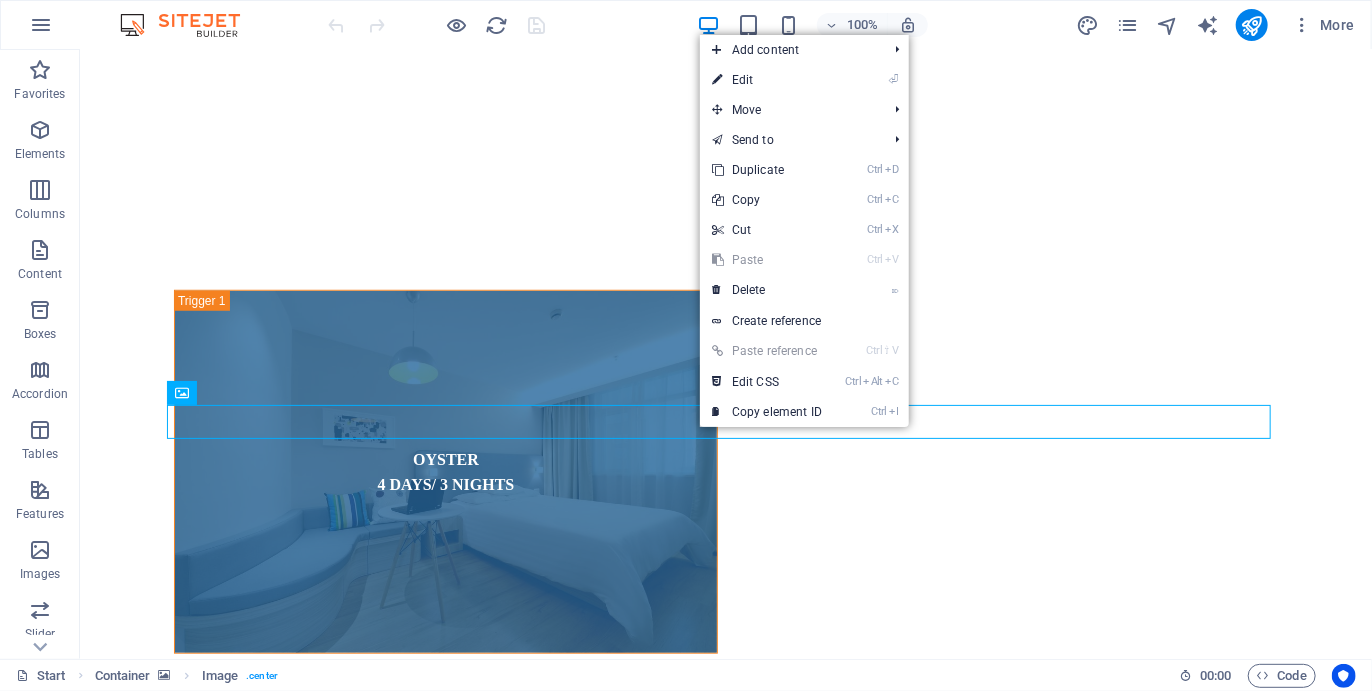 click on "⌦  Delete" at bounding box center [767, 290] 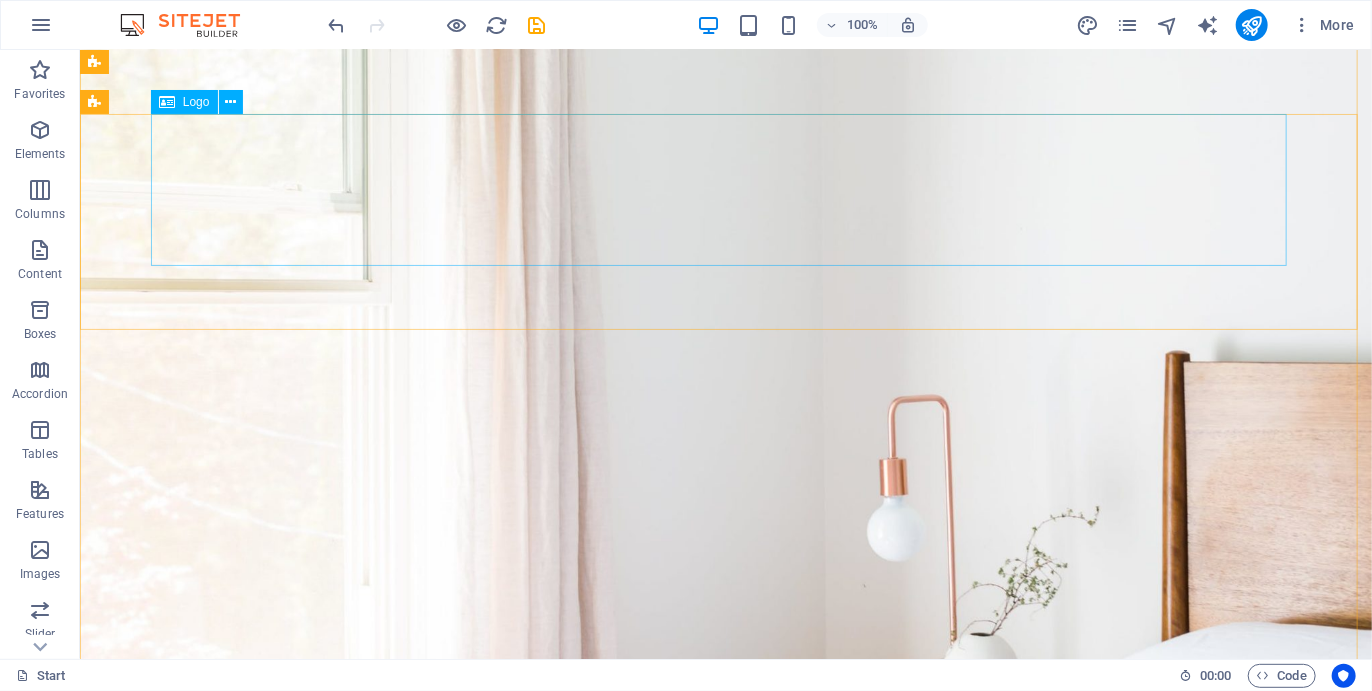scroll, scrollTop: 0, scrollLeft: 0, axis: both 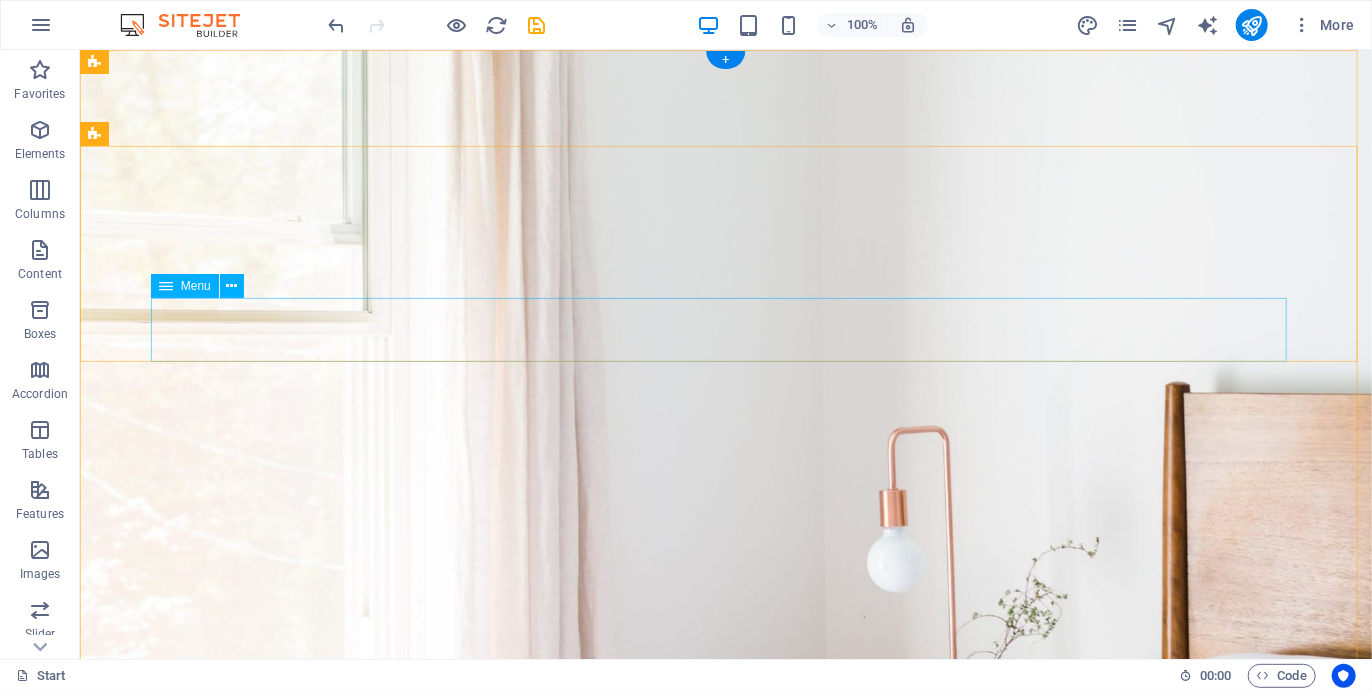click on "Home Services Rooms Gallery Testimonials Book now Contact" at bounding box center (725, 1276) 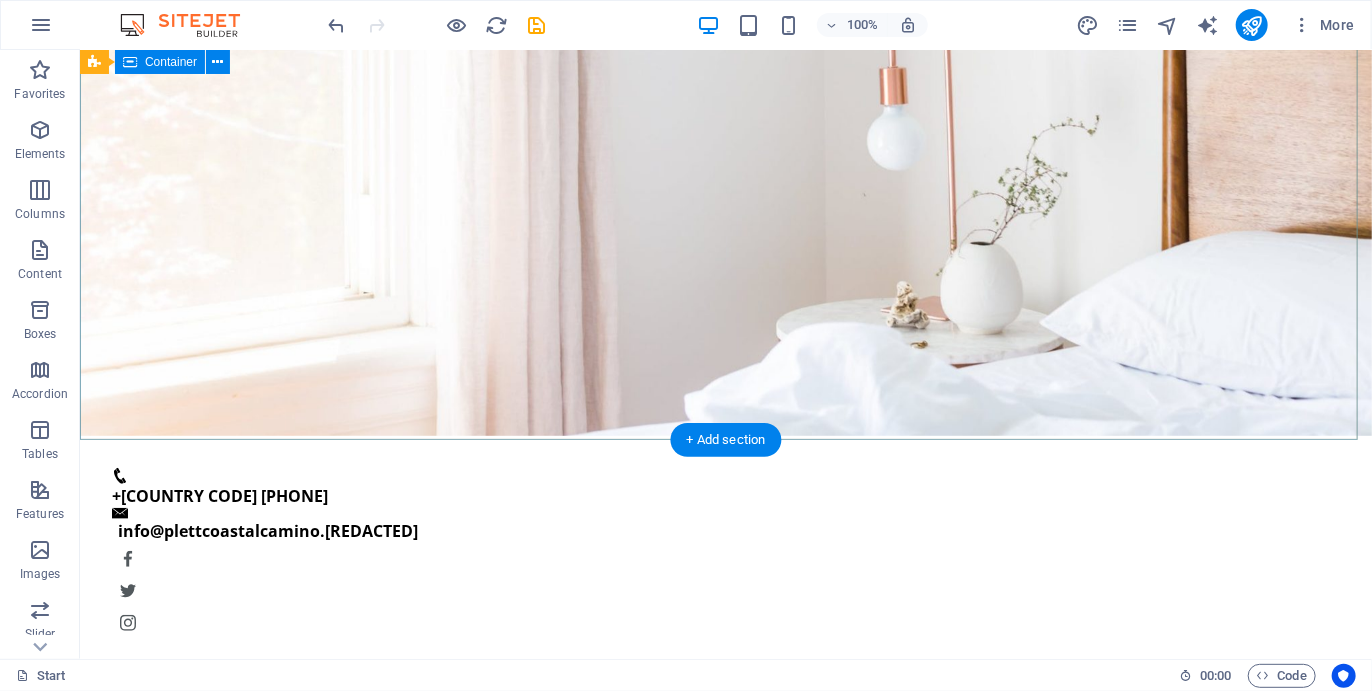 scroll, scrollTop: 0, scrollLeft: 0, axis: both 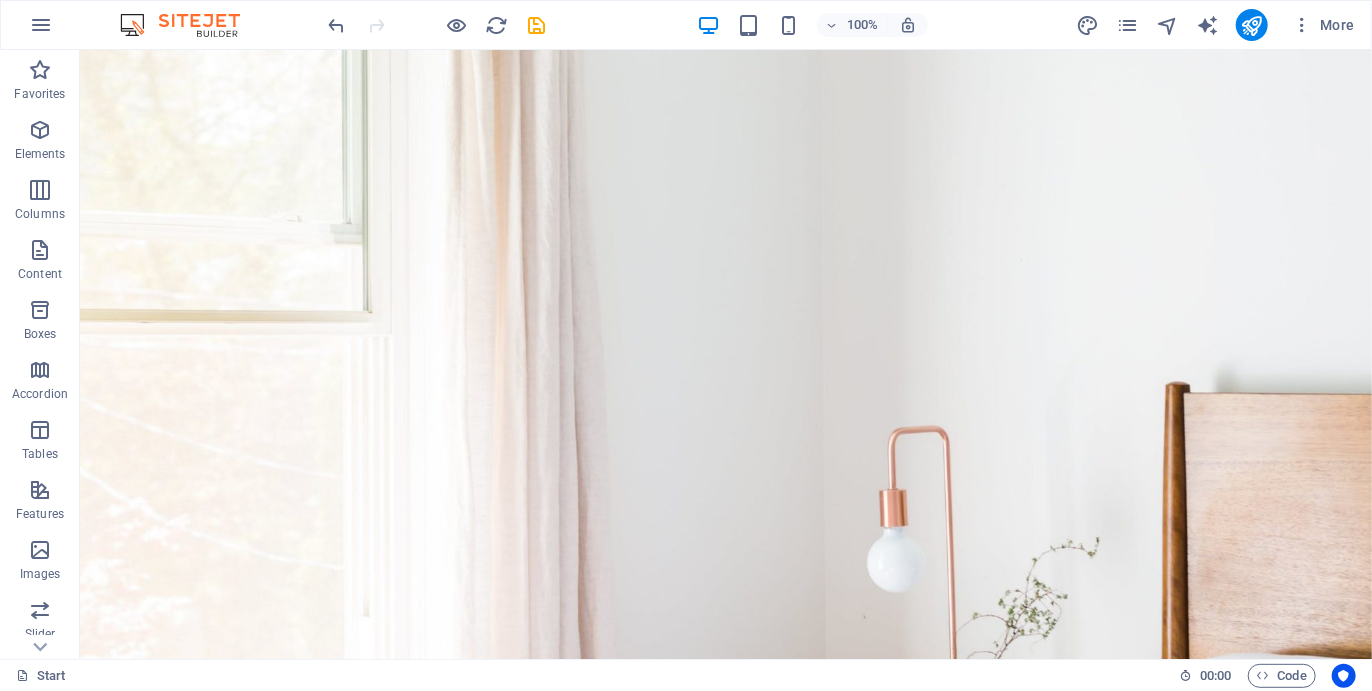 click on "Boxes" at bounding box center [40, 322] 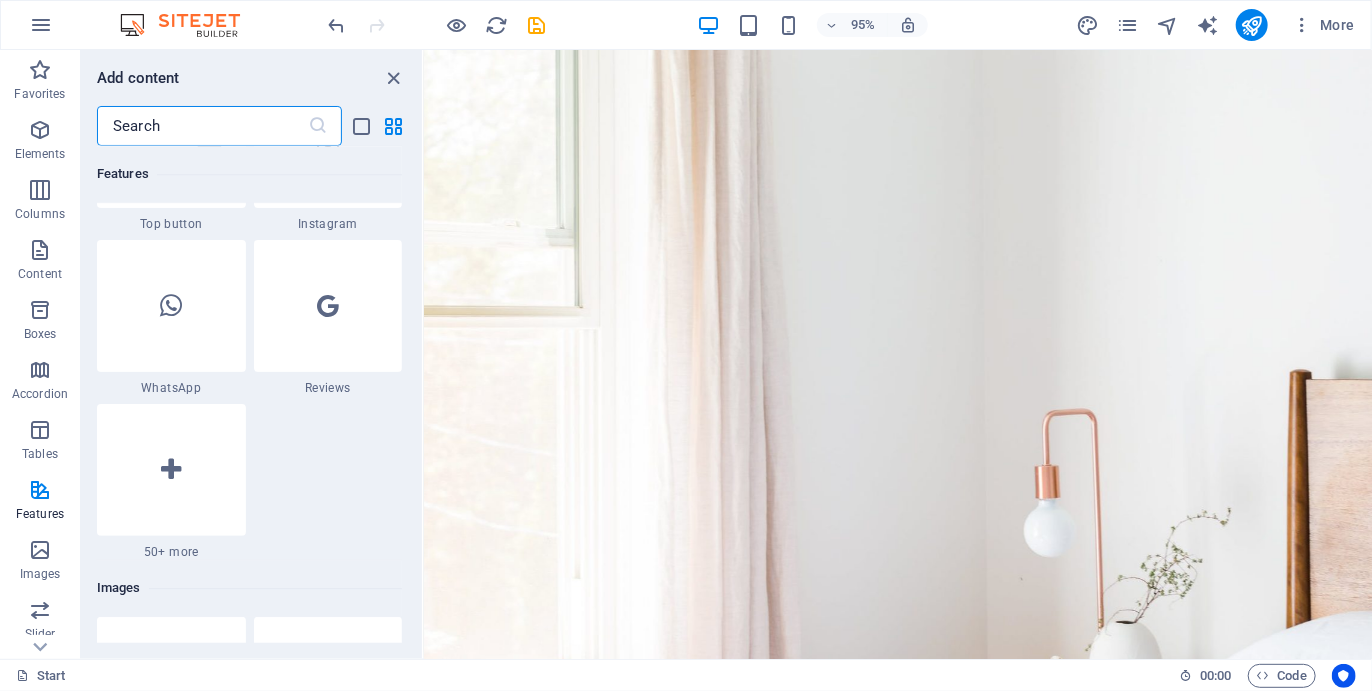 scroll, scrollTop: 9724, scrollLeft: 0, axis: vertical 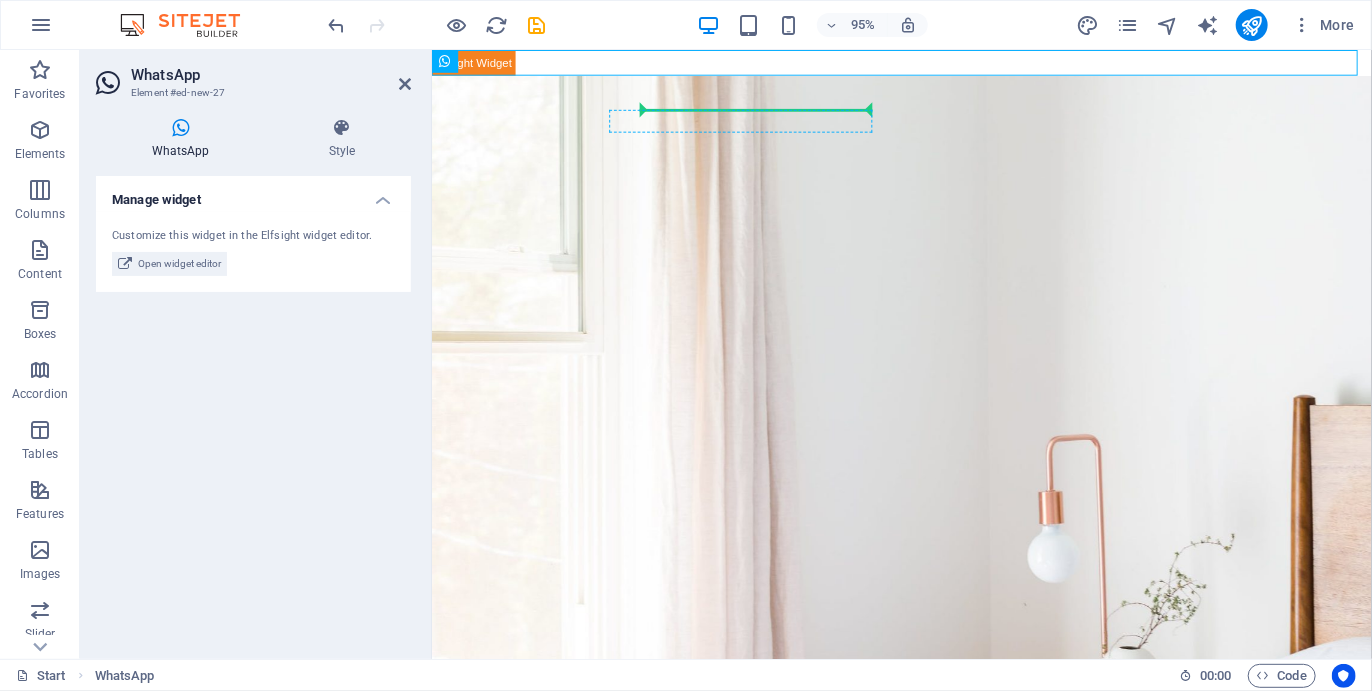 drag, startPoint x: 895, startPoint y: 110, endPoint x: 678, endPoint y: 122, distance: 217.33154 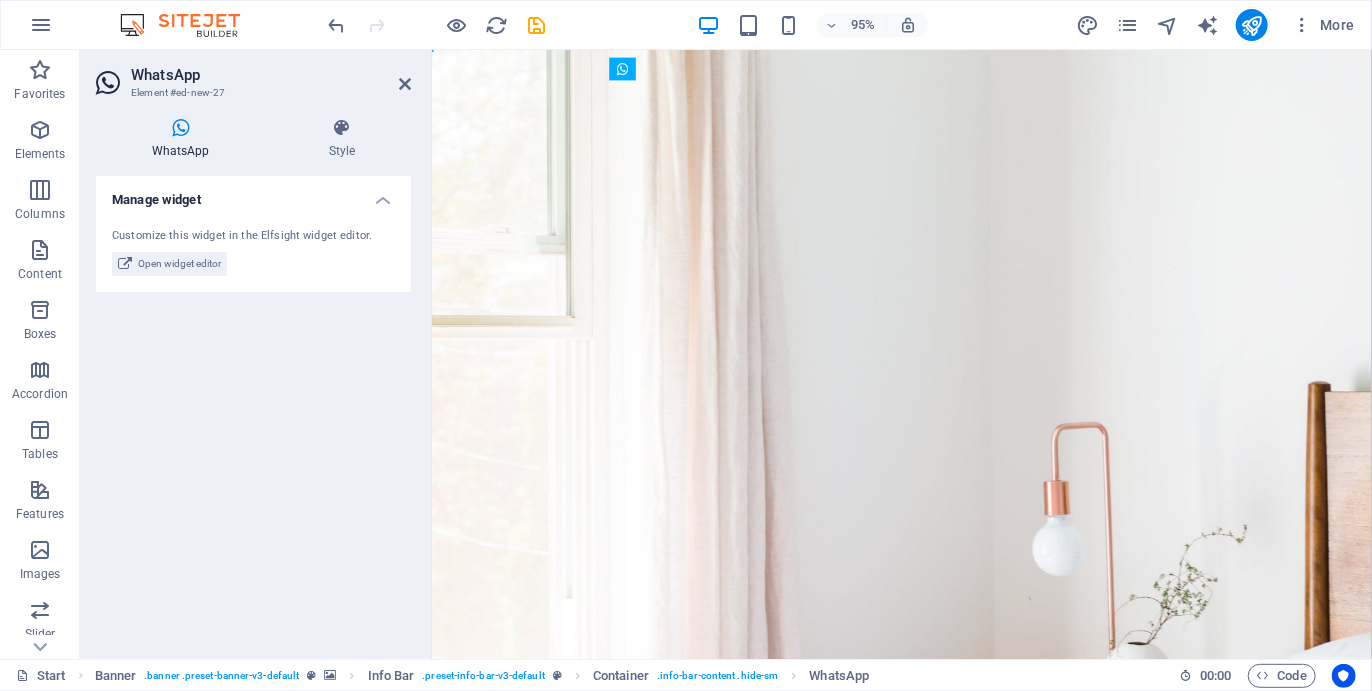 drag, startPoint x: 741, startPoint y: 103, endPoint x: 849, endPoint y: 115, distance: 108.66462 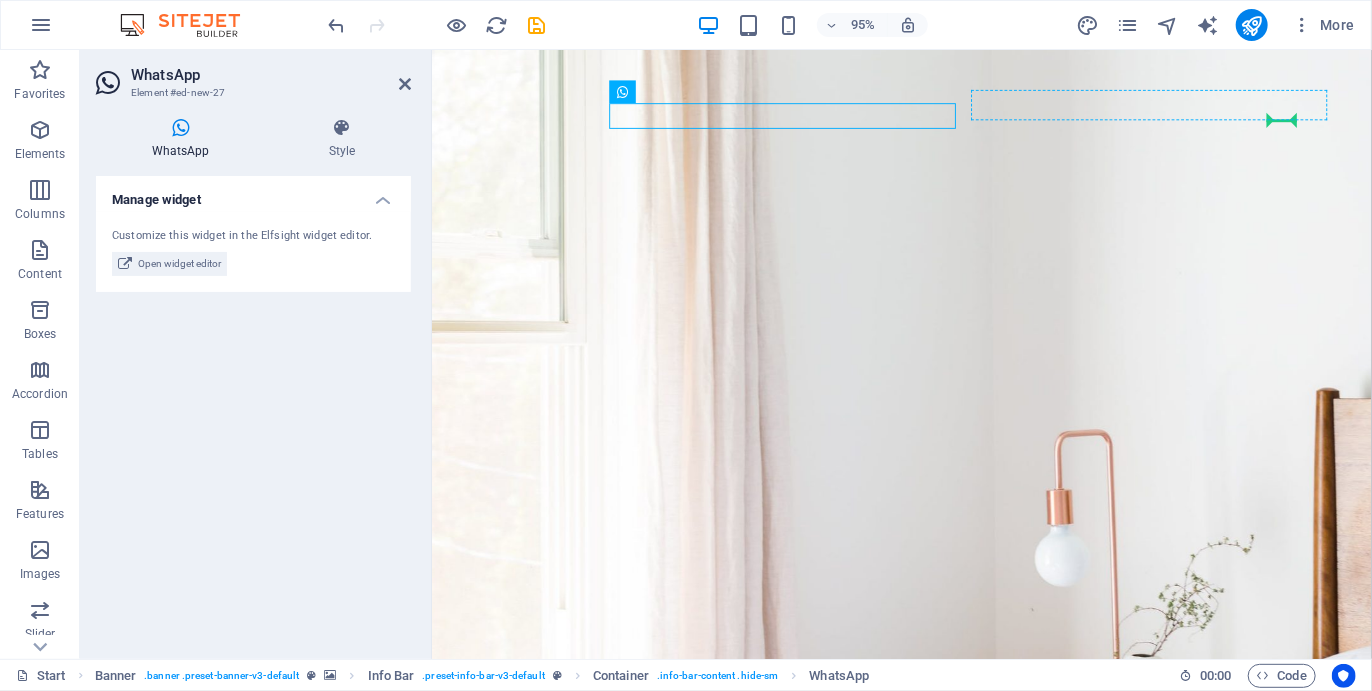 drag, startPoint x: 847, startPoint y: 114, endPoint x: 1326, endPoint y: 118, distance: 479.0167 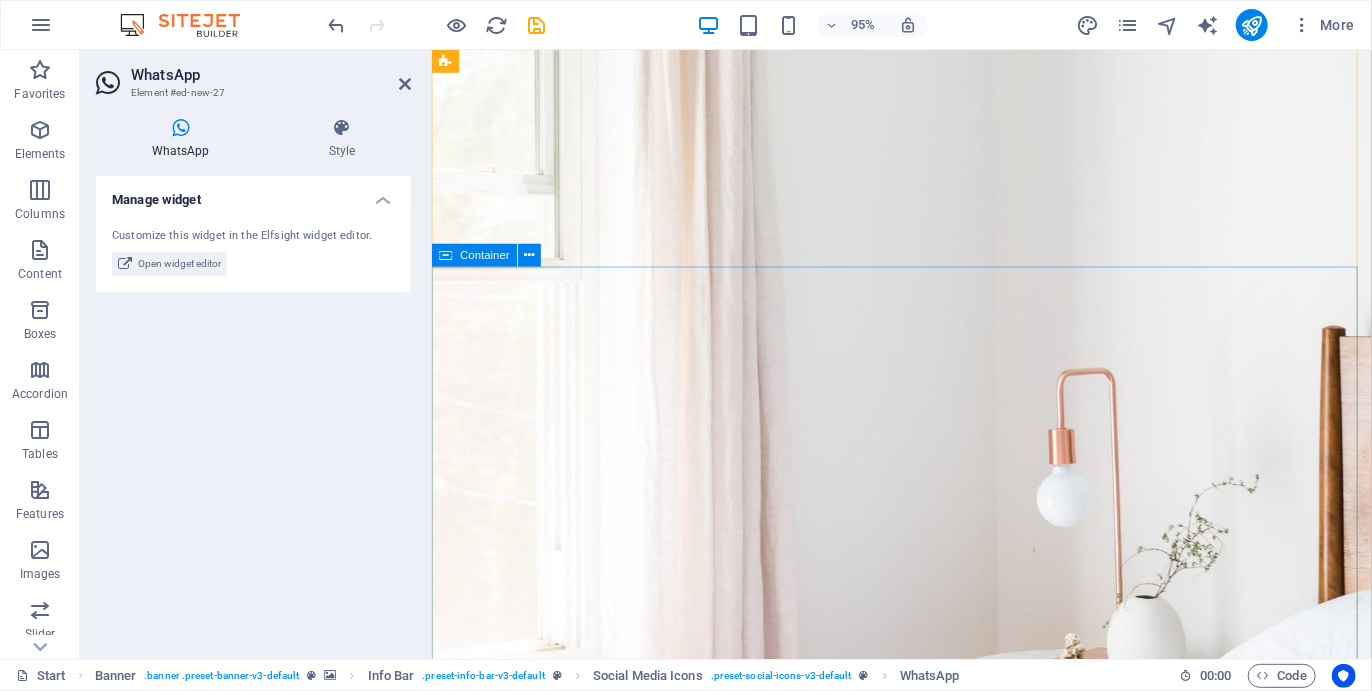 scroll, scrollTop: 0, scrollLeft: 0, axis: both 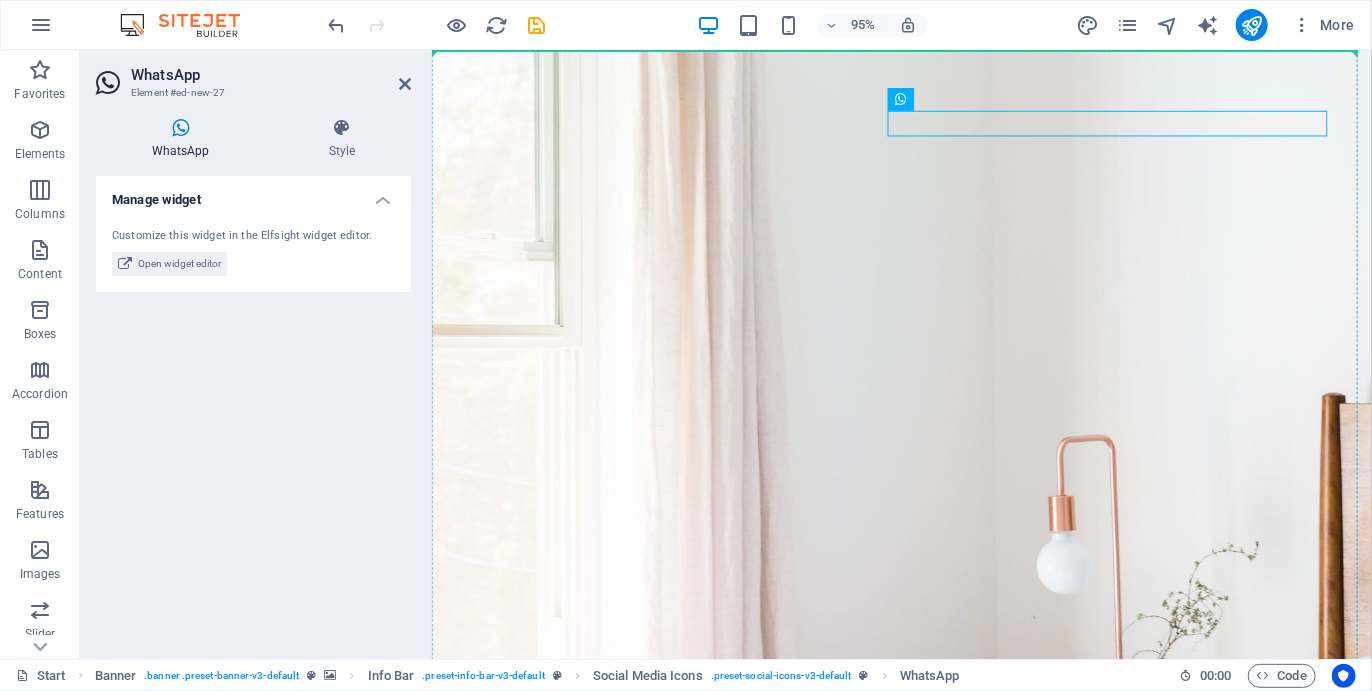 drag, startPoint x: 1389, startPoint y: 146, endPoint x: 989, endPoint y: 173, distance: 400.91022 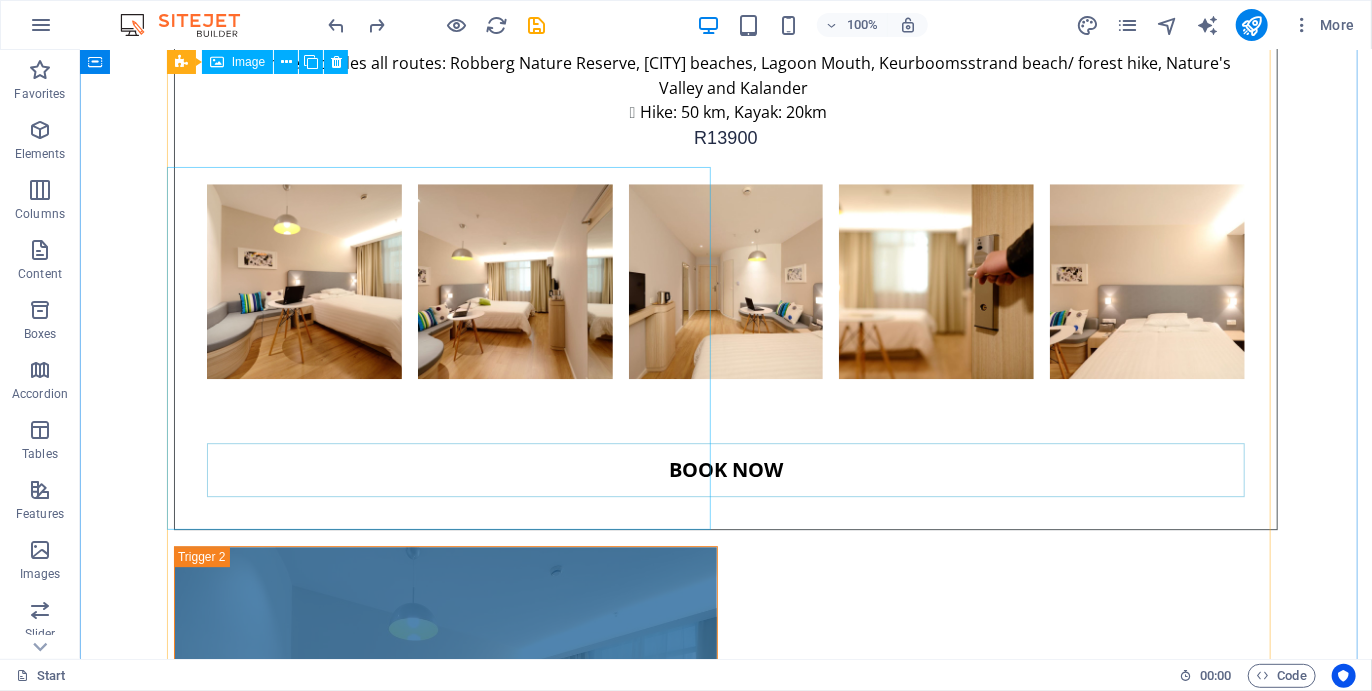 scroll, scrollTop: 6150, scrollLeft: 0, axis: vertical 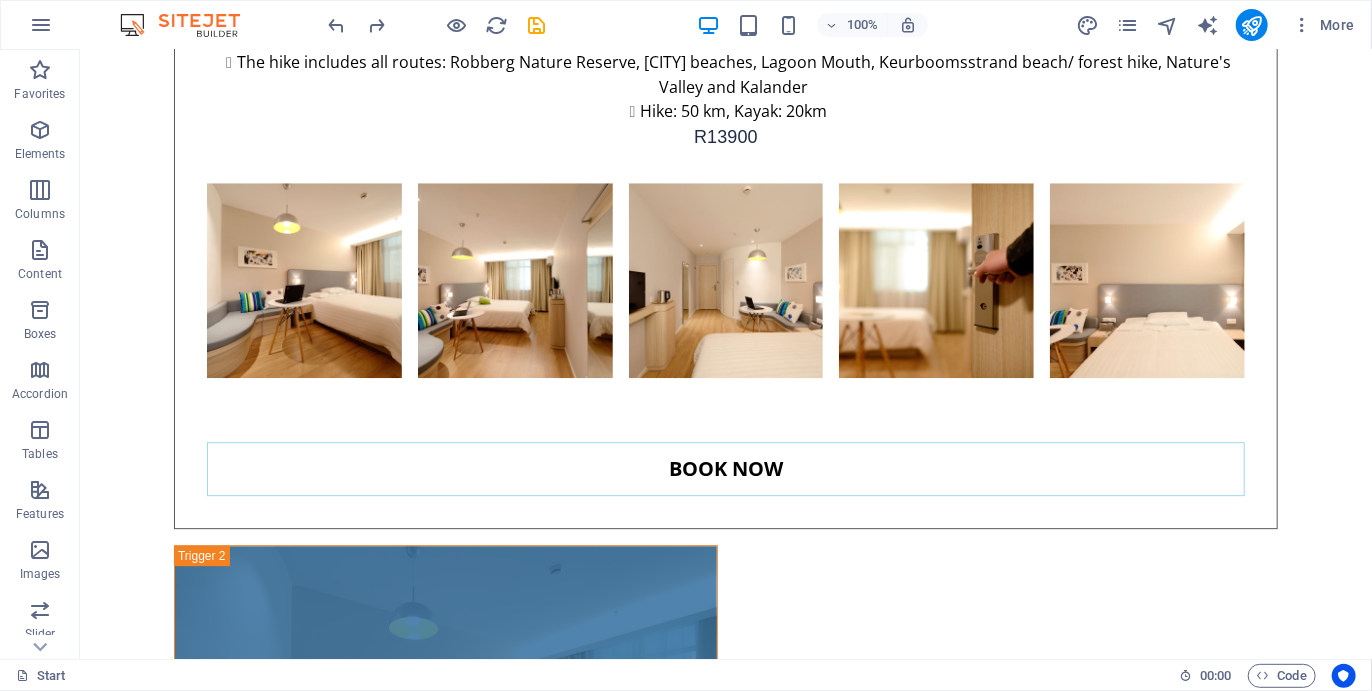 click at bounding box center (457, 25) 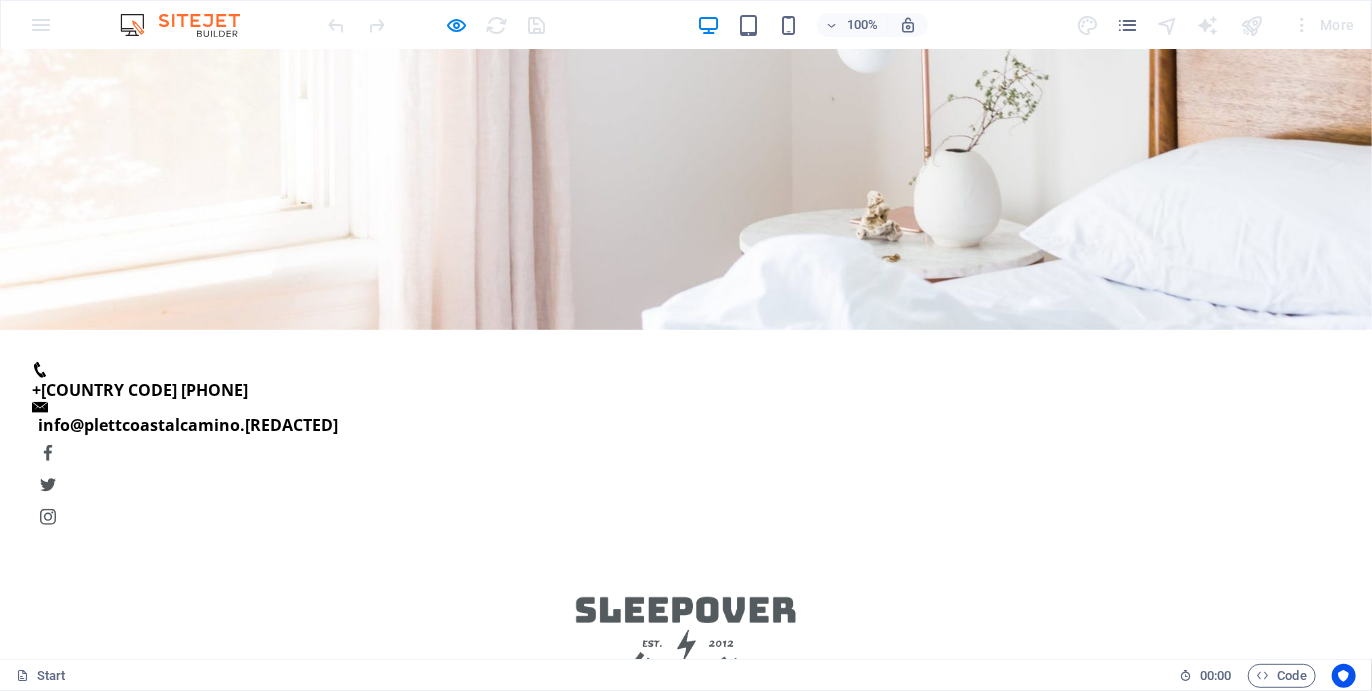 scroll, scrollTop: 0, scrollLeft: 0, axis: both 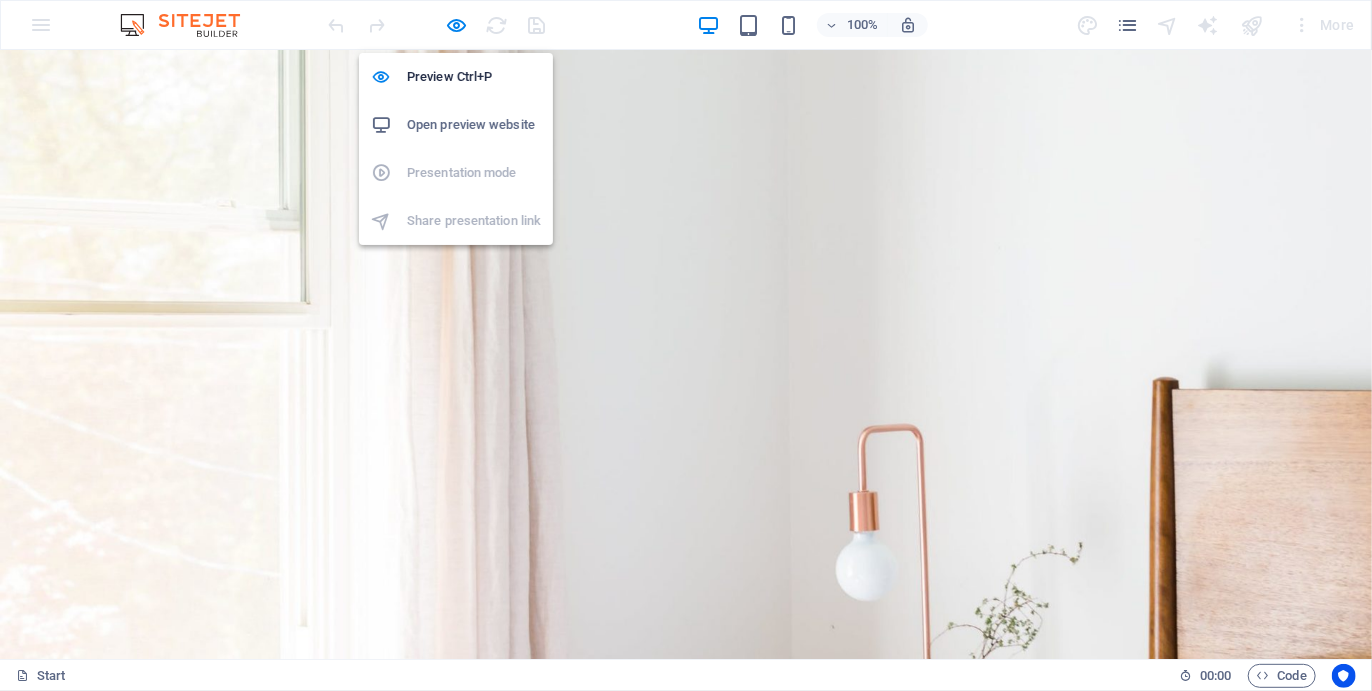 click at bounding box center (457, 25) 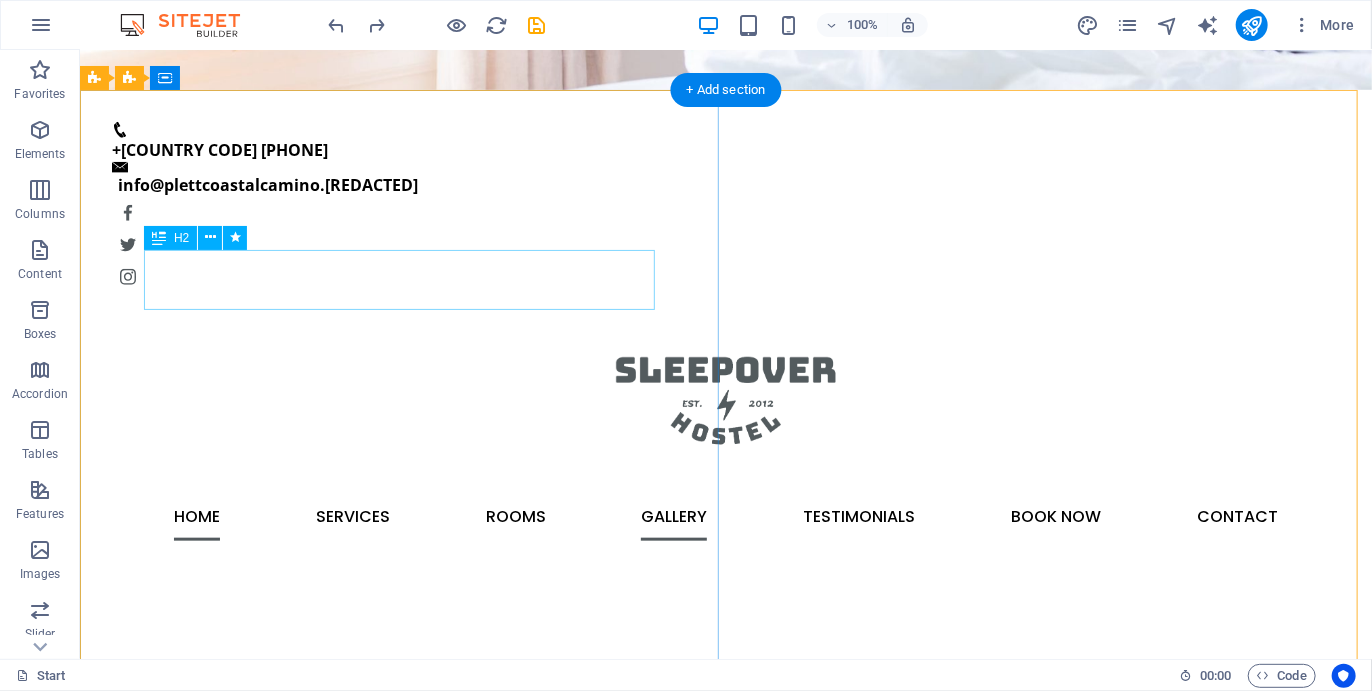 scroll, scrollTop: 770, scrollLeft: 0, axis: vertical 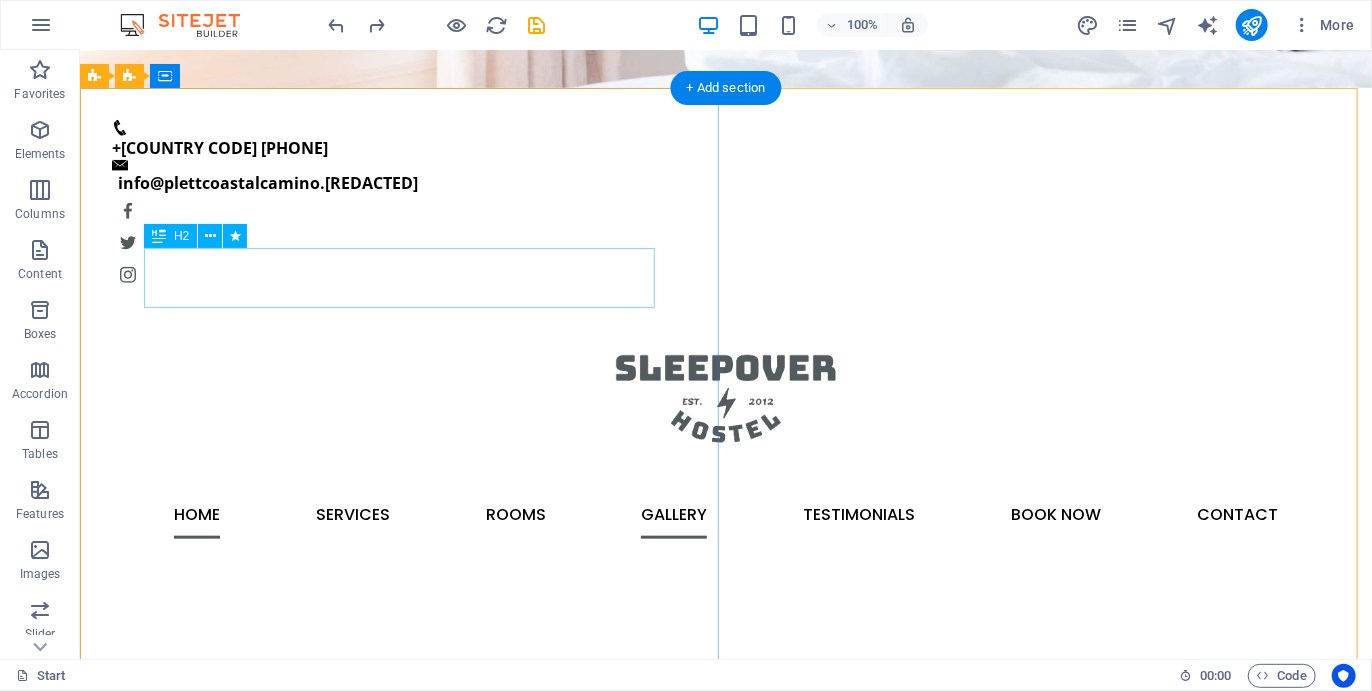click on "5 DAYS - 5 NIGHTS" at bounding box center (725, 2468) 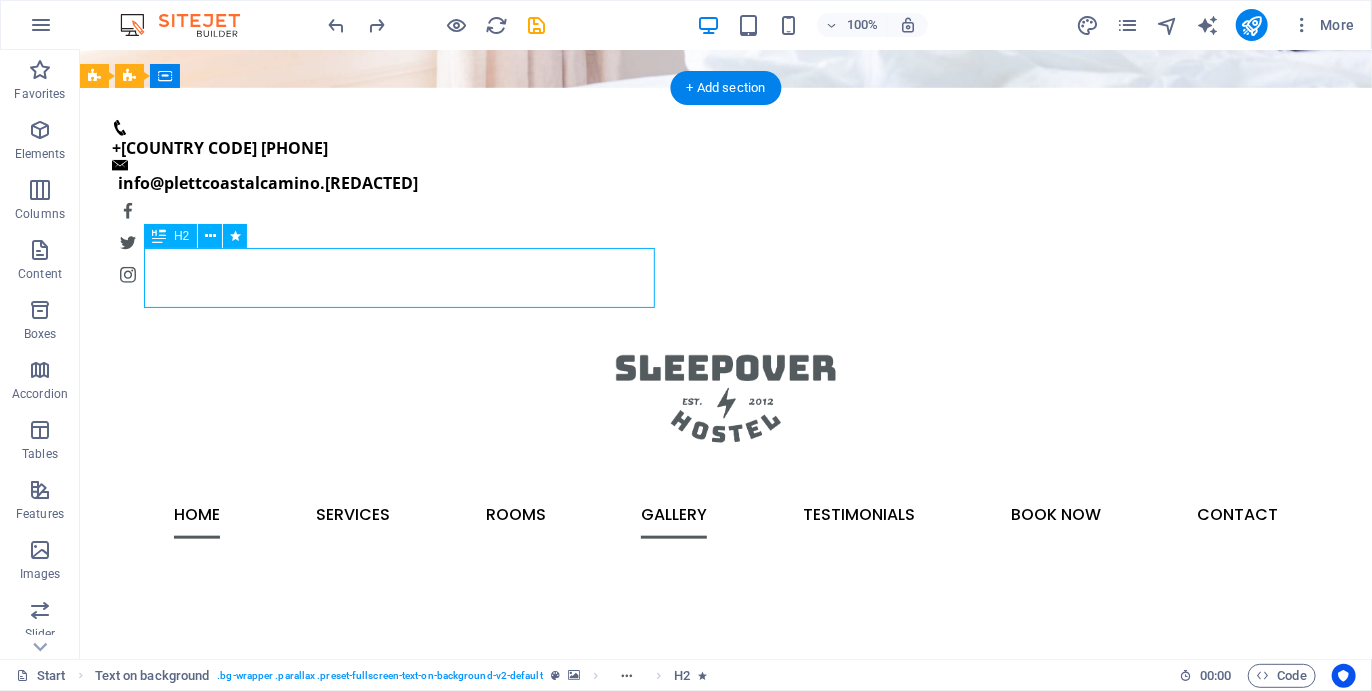 click on "5 DAYS - 5 NIGHTS" at bounding box center [725, 2468] 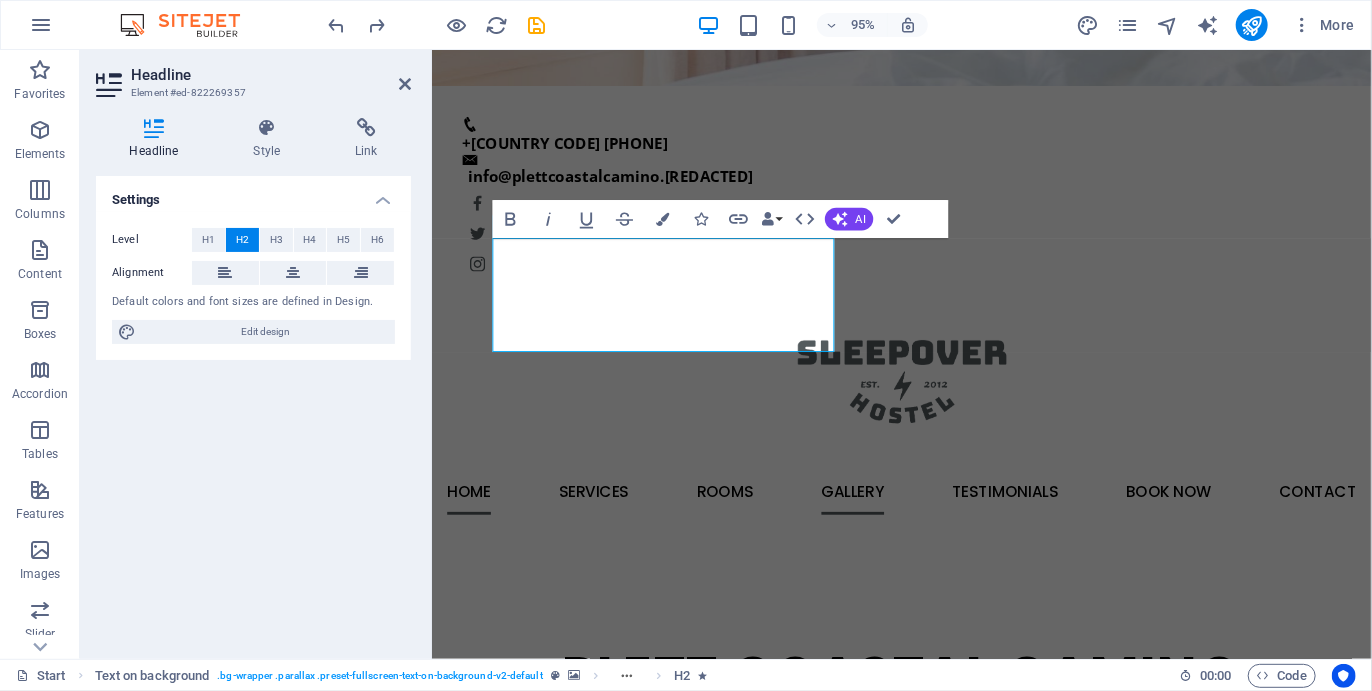 click at bounding box center (267, 128) 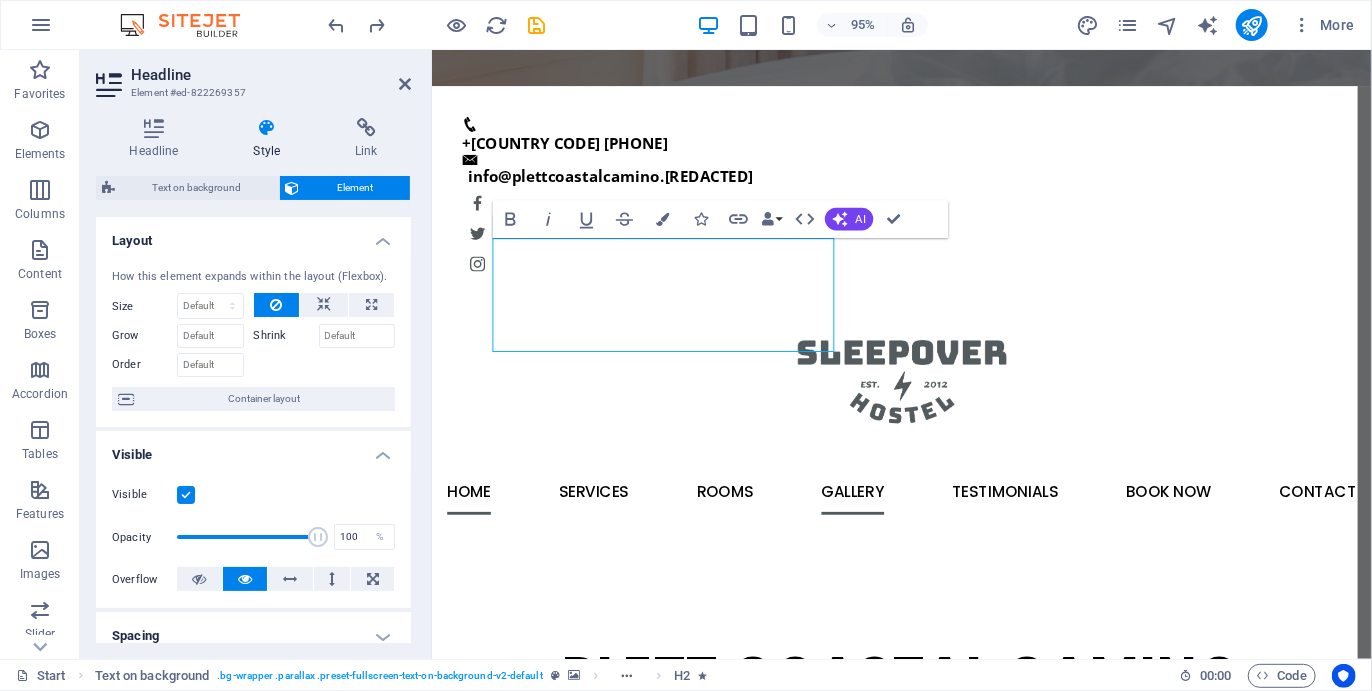 click on "Text on background" at bounding box center (197, 188) 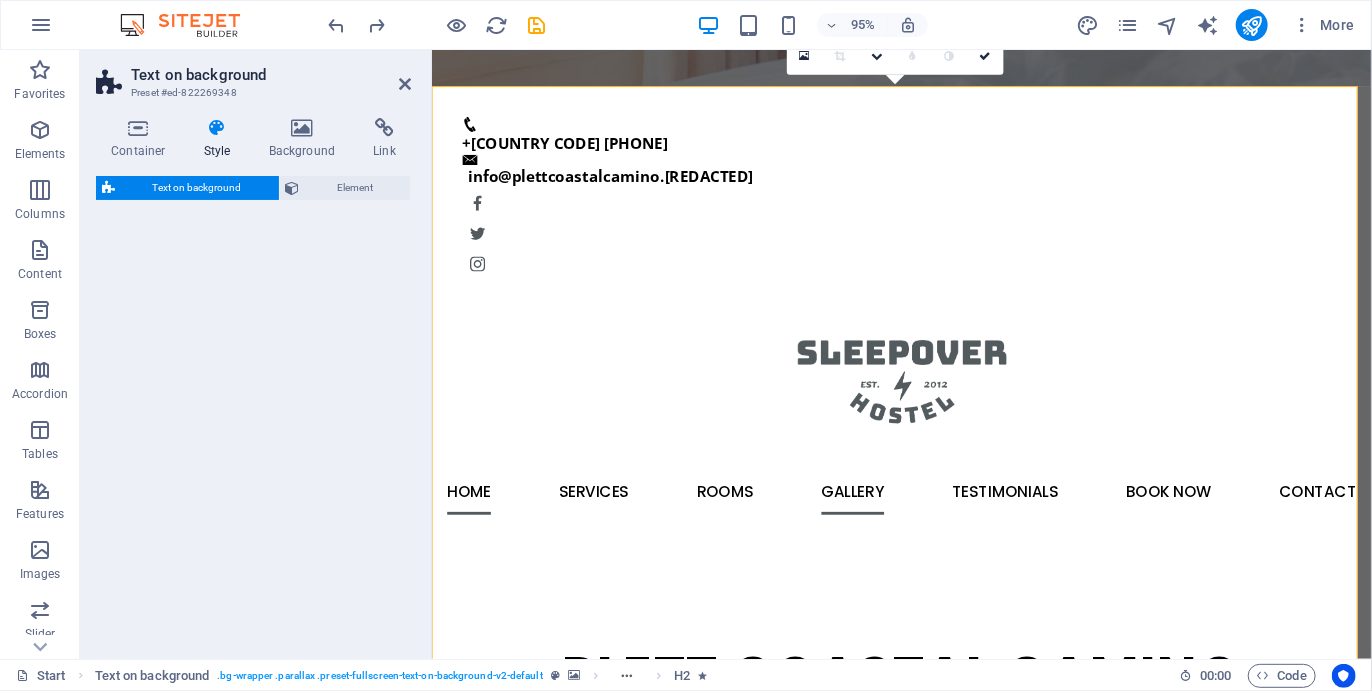 select on "%" 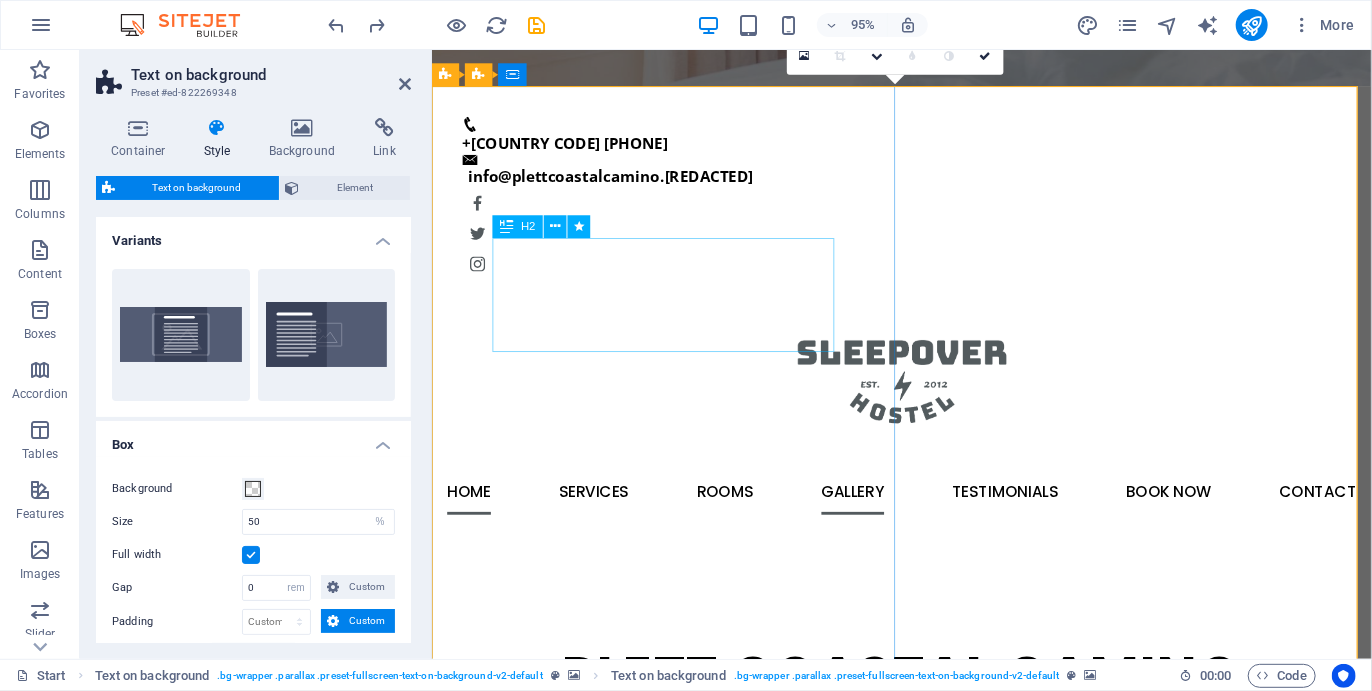 click on "5 DAYS - 5 NIGHTS" at bounding box center [925, 2469] 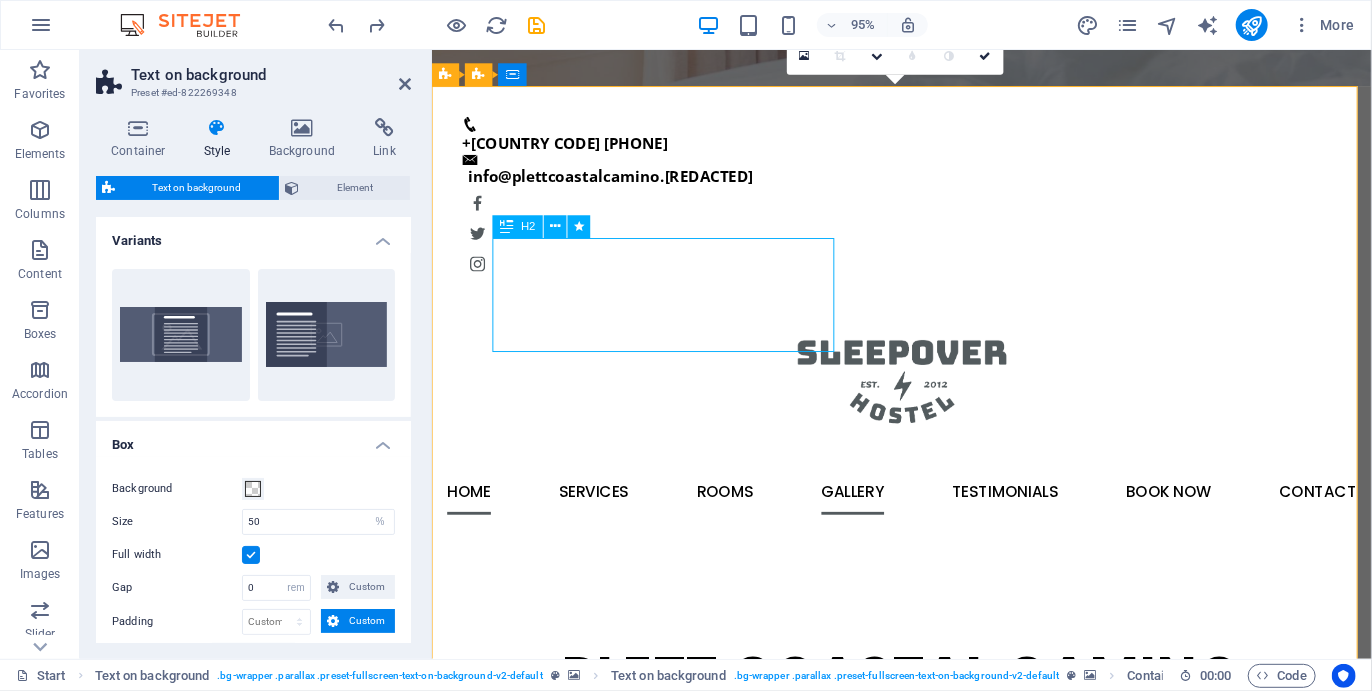 click on "5 DAYS - 5 NIGHTS" at bounding box center (925, 2469) 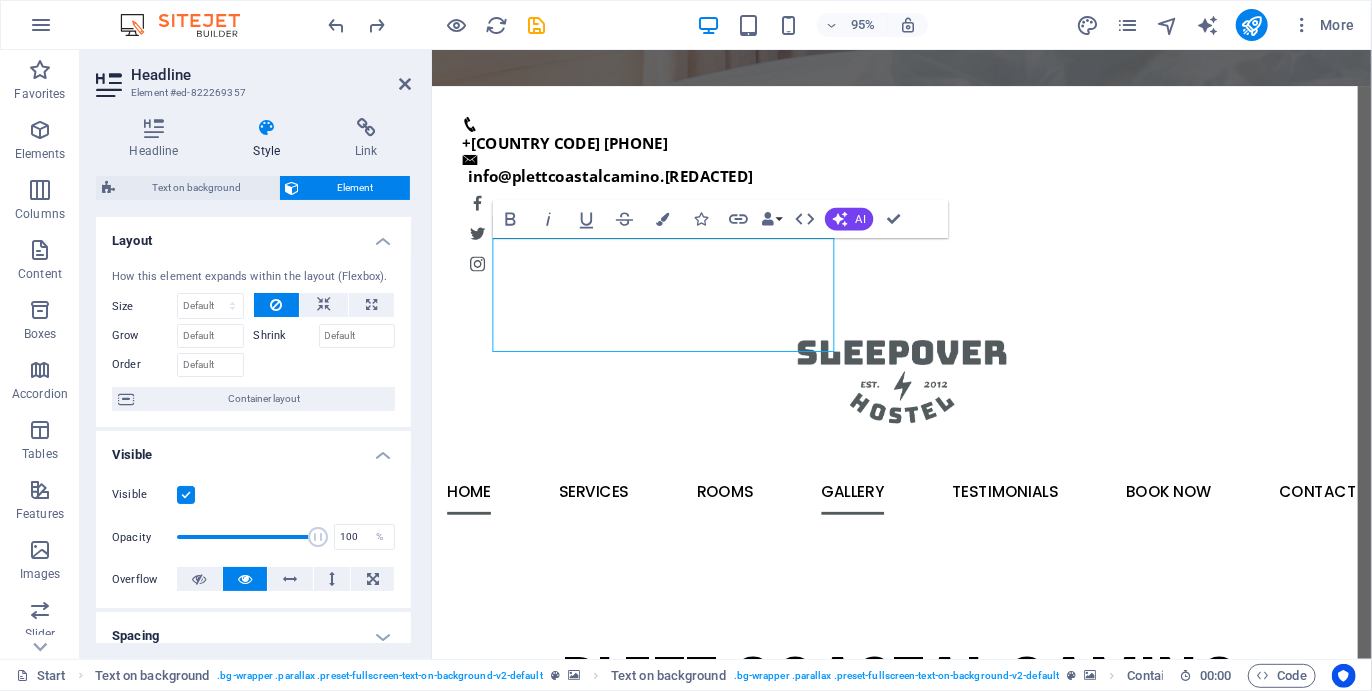 click on "Text on background" at bounding box center (197, 188) 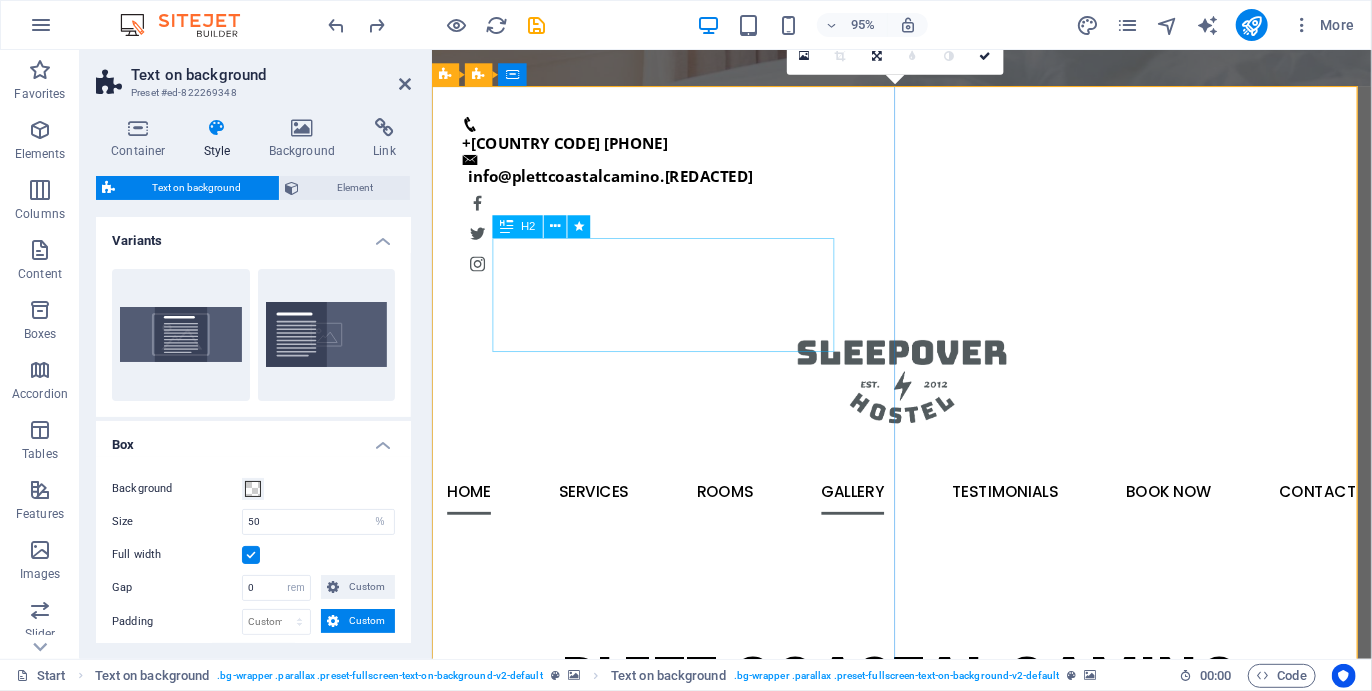 click on "5 DAYS - 5 NIGHTS" at bounding box center [925, 2469] 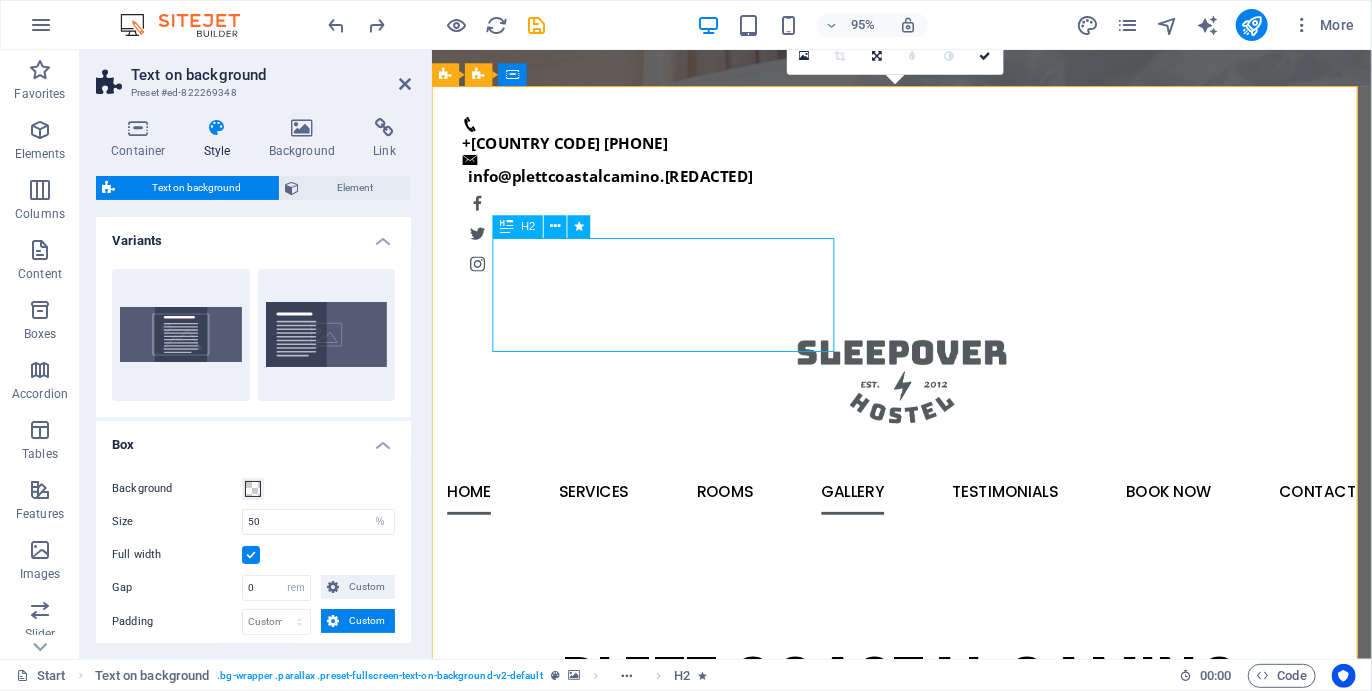 click on "5 DAYS - 5 NIGHTS" at bounding box center [925, 2469] 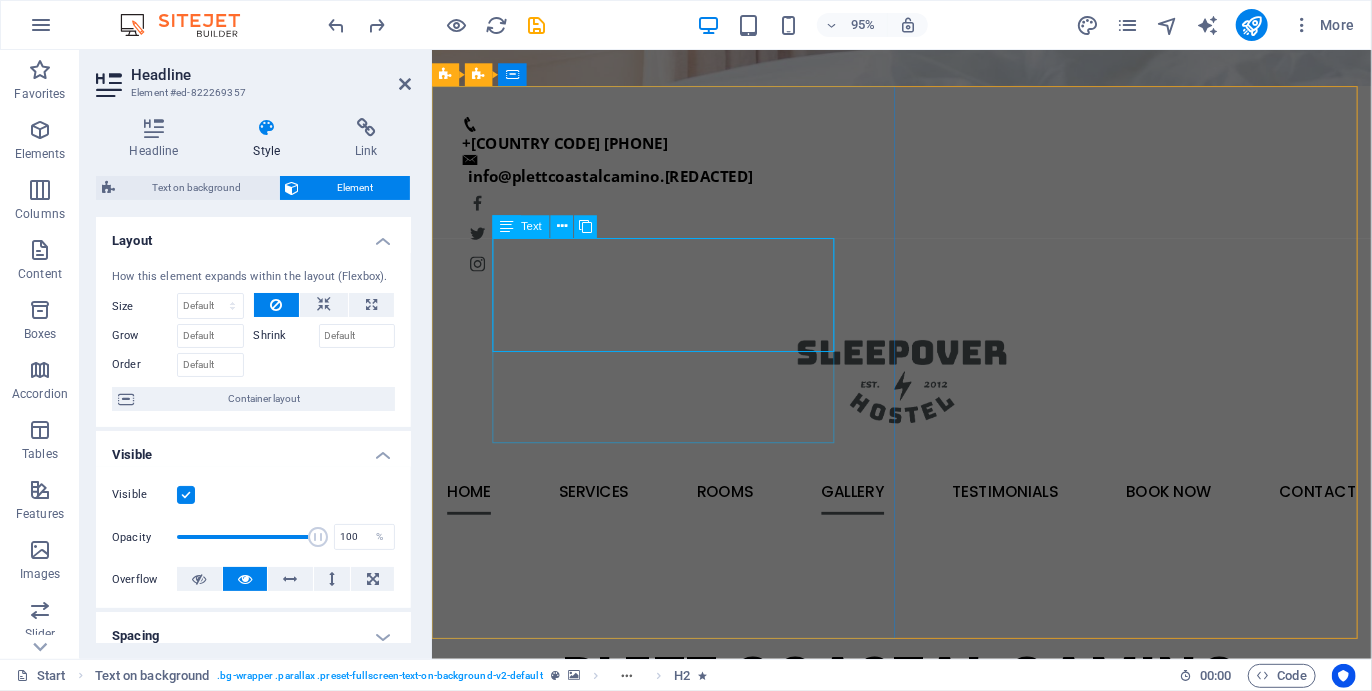 click on "5 DAYS - 5 NIGHTS A unique, fully catered slackpack hiking trail with mild kayaking. Accommodation in comfortable lodgings. experiencing the best of the [REGION] coastal area This adventure is suited to singles, couples, families or groups. Yoga, massage and informative presentations are on offer en route. BOOK NOW" at bounding box center [925, 2532] 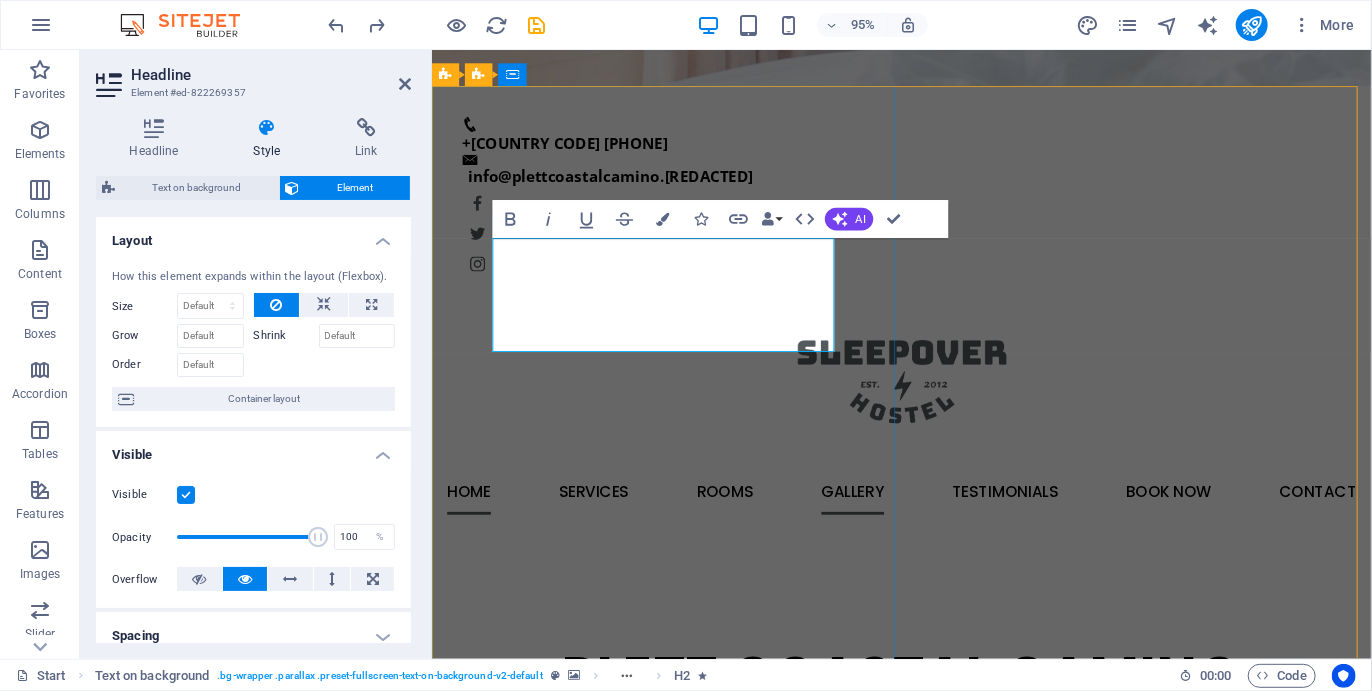 click on "5 DAYS - 5 NIGHTS" at bounding box center [678, 2469] 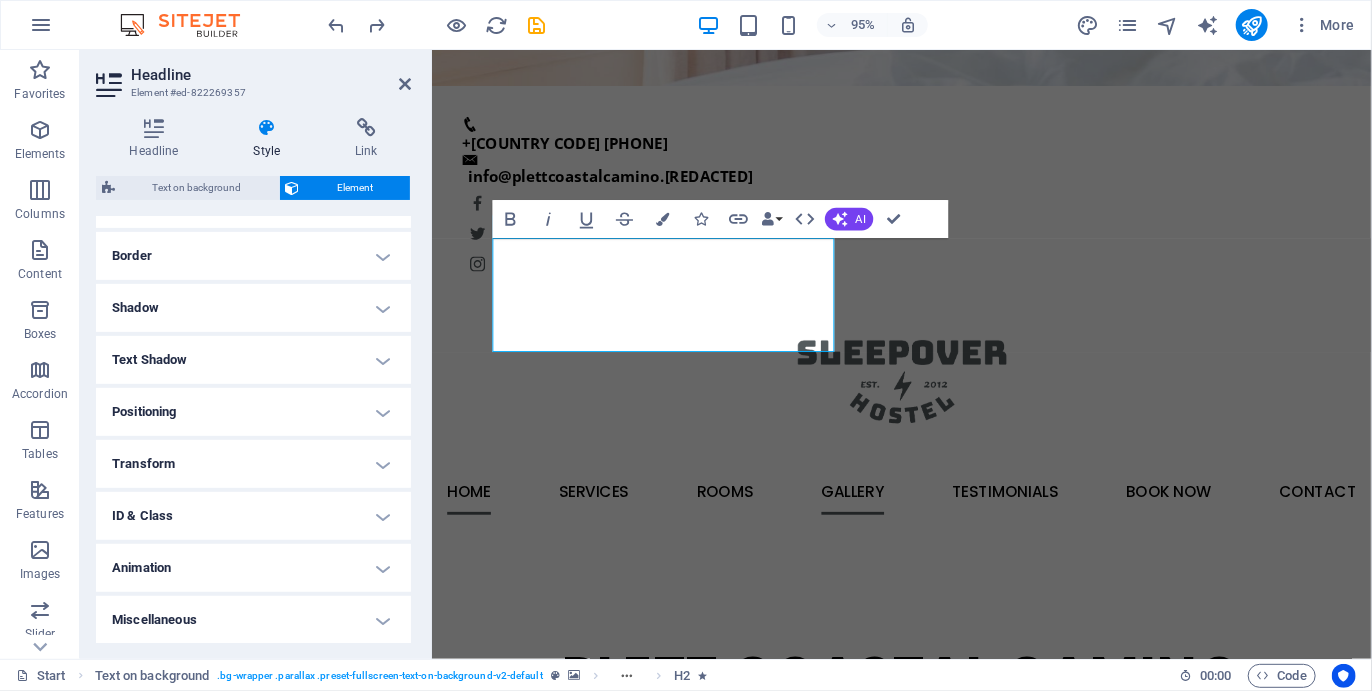 scroll, scrollTop: 0, scrollLeft: 0, axis: both 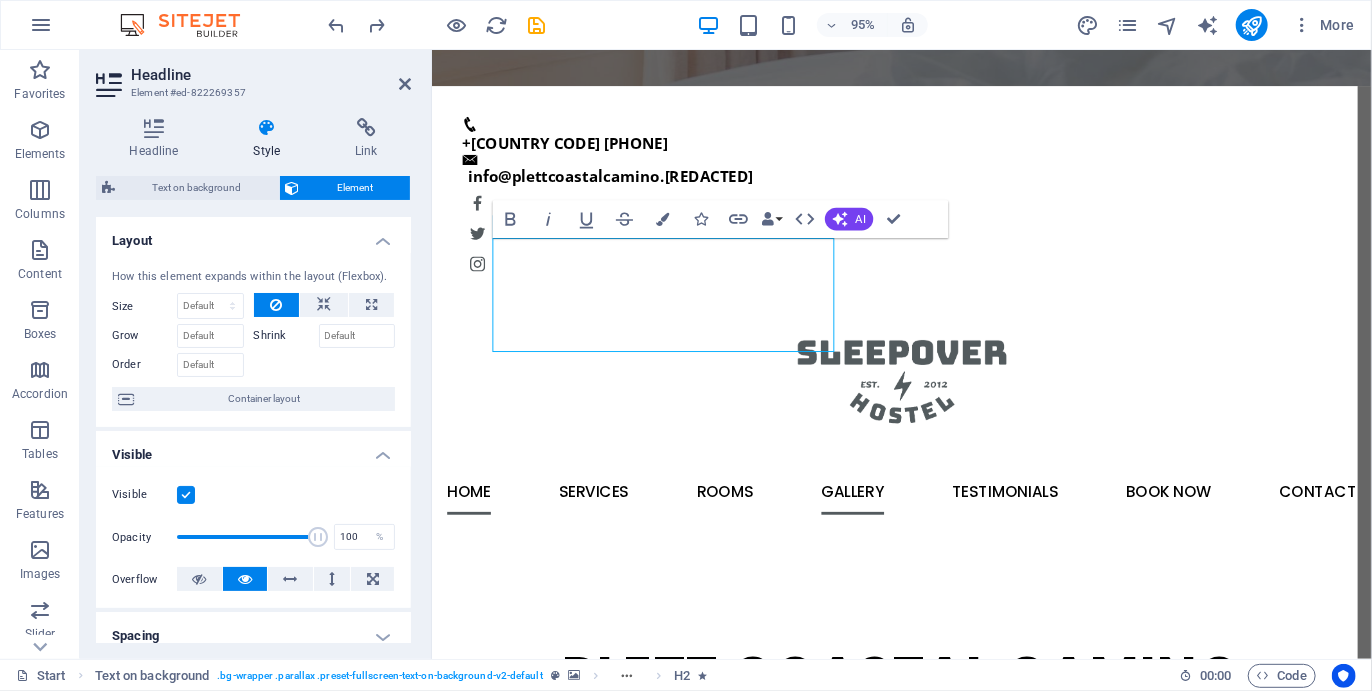 click on "Text on background" at bounding box center (197, 188) 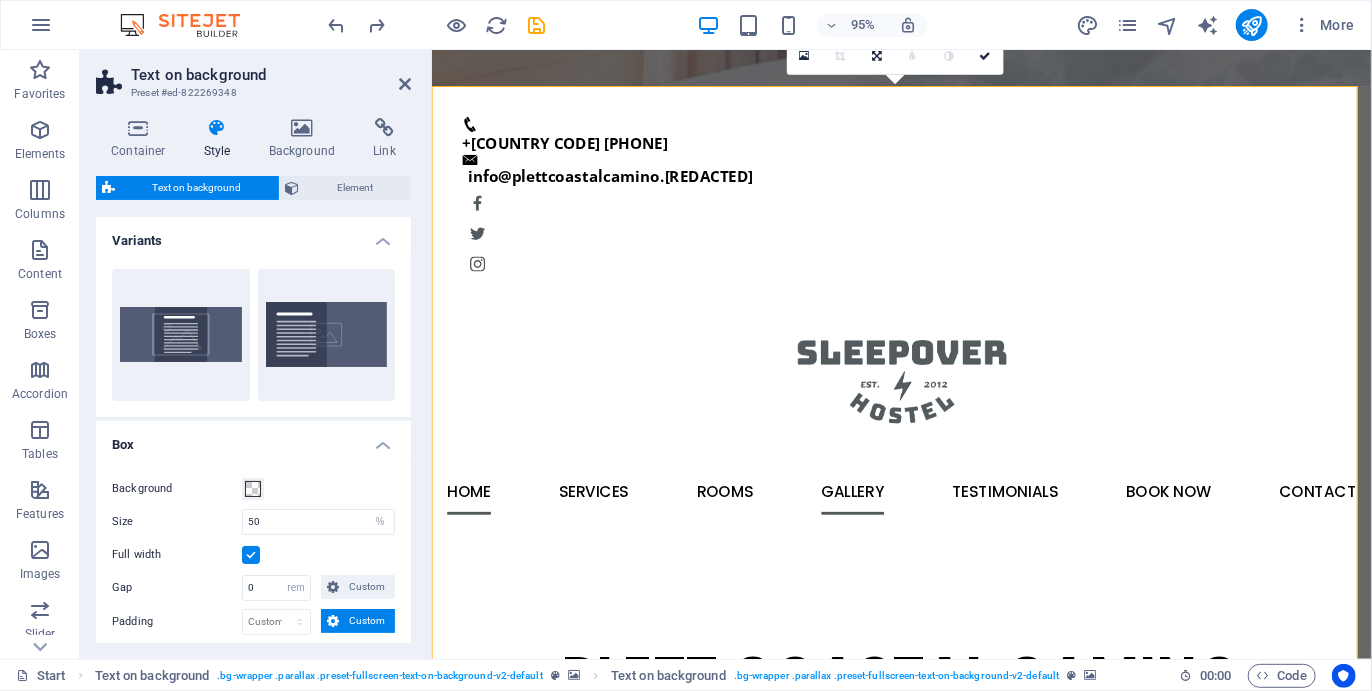 click at bounding box center [986, 56] 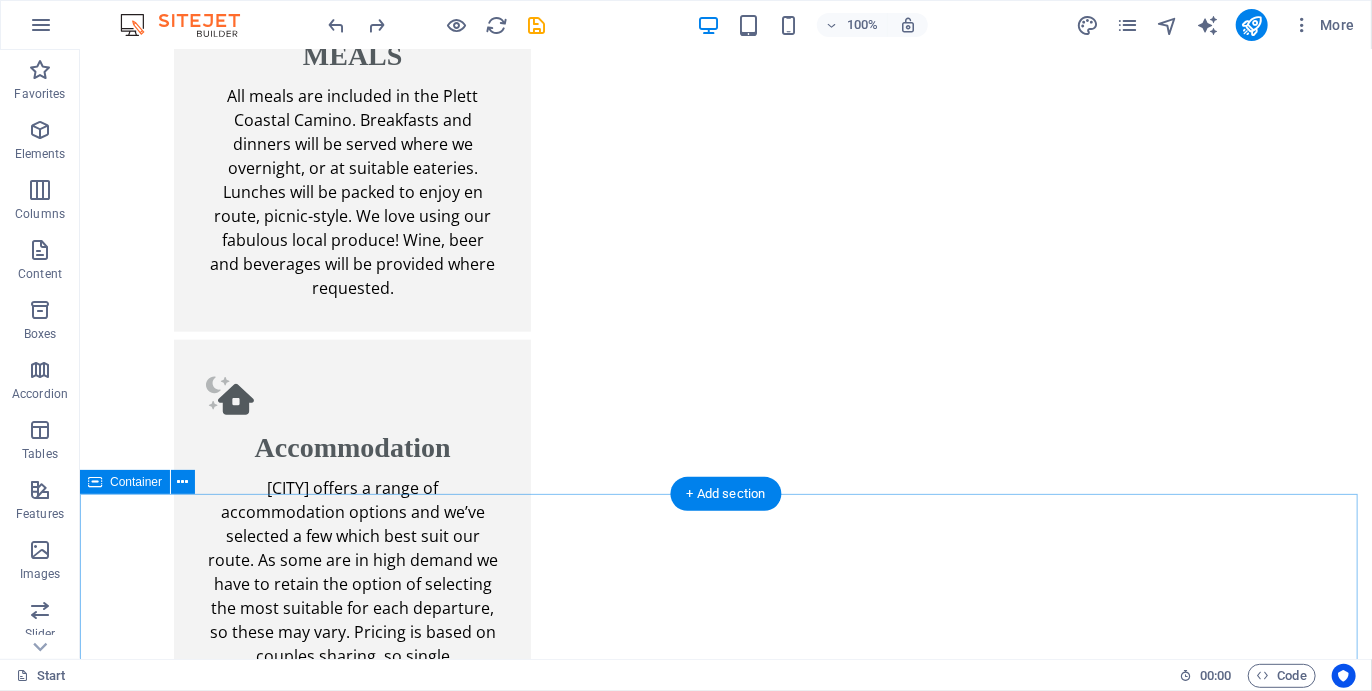 scroll, scrollTop: 4635, scrollLeft: 0, axis: vertical 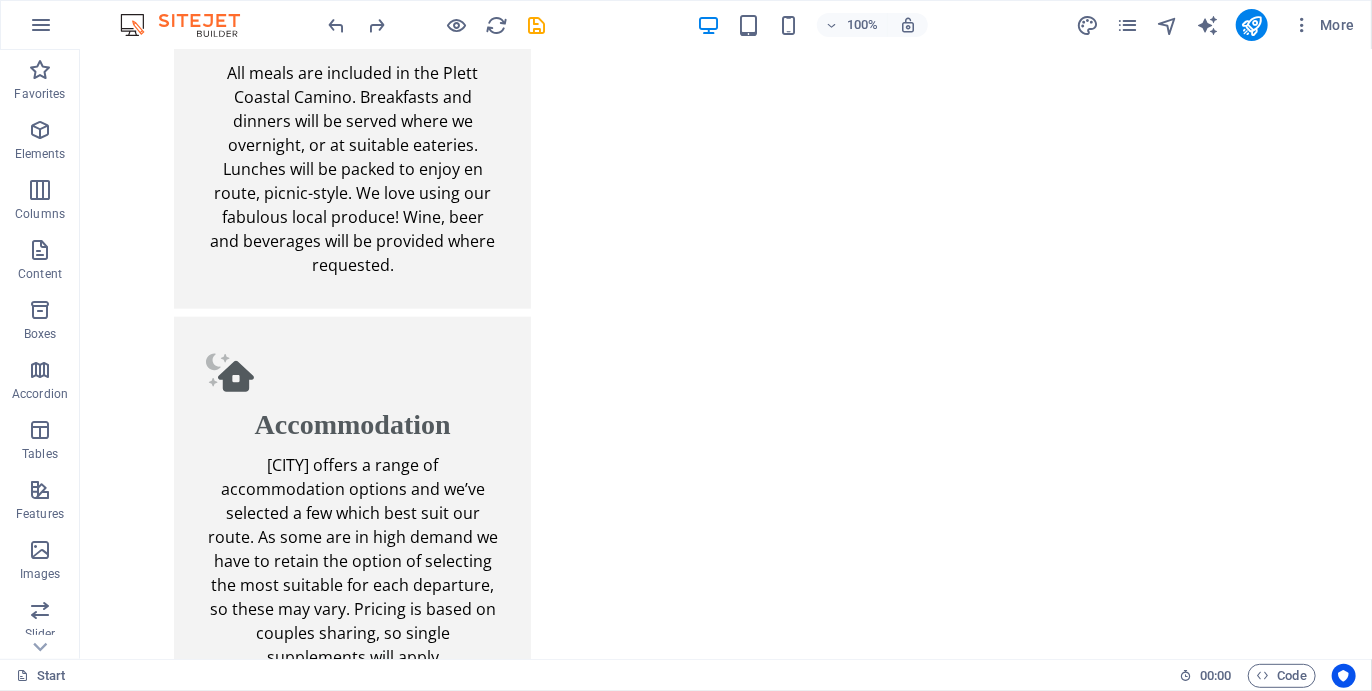 click on "More" at bounding box center [1323, 25] 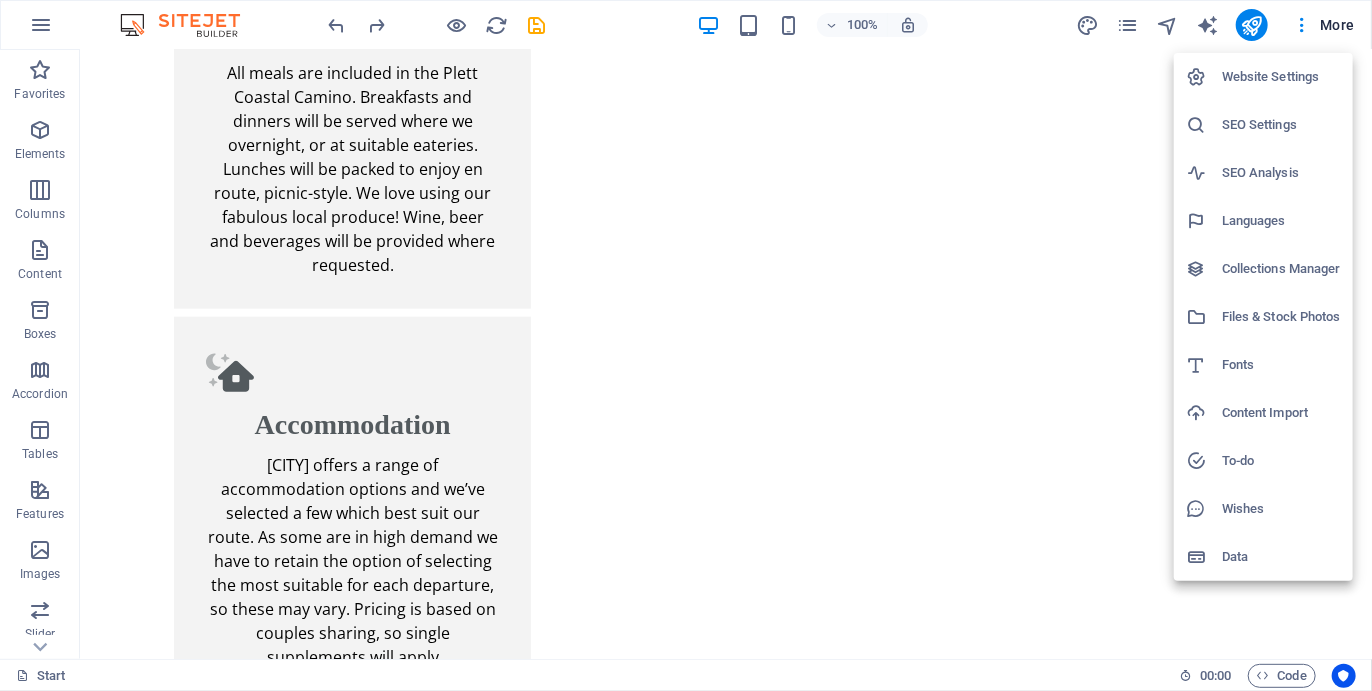 click on "SEO Analysis" at bounding box center (1281, 173) 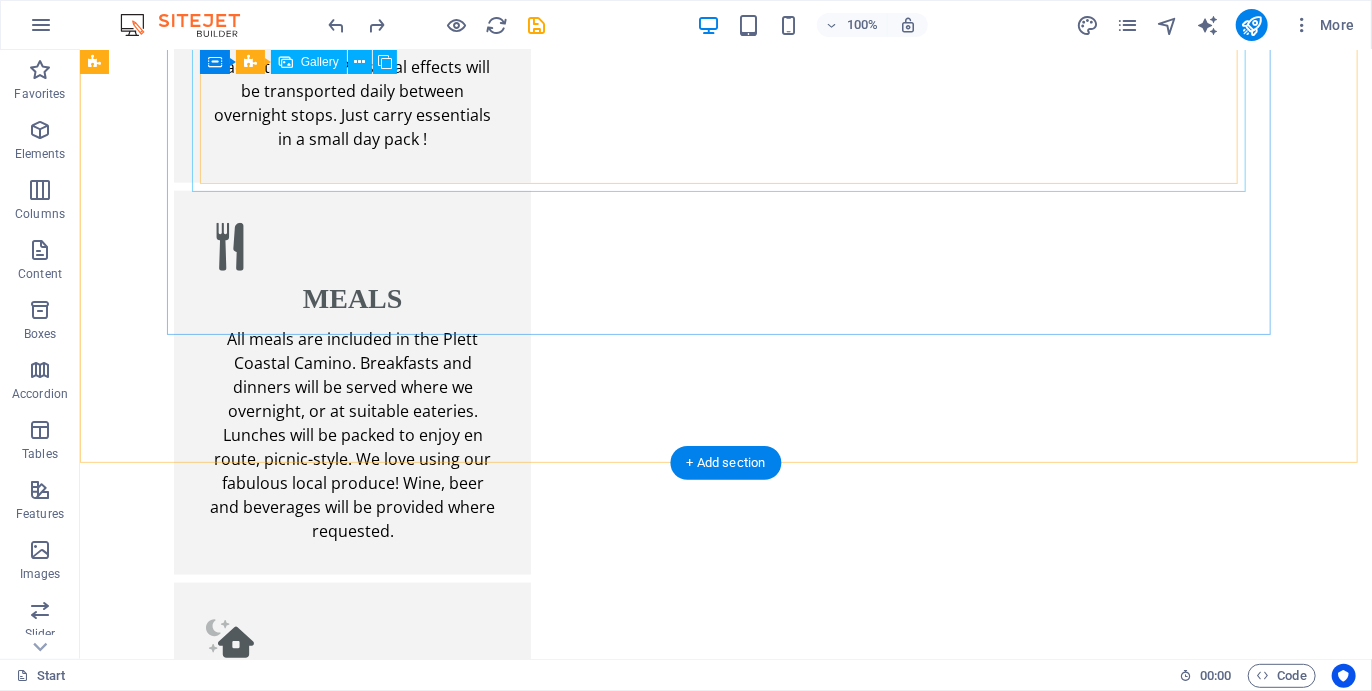 scroll, scrollTop: 4671, scrollLeft: 0, axis: vertical 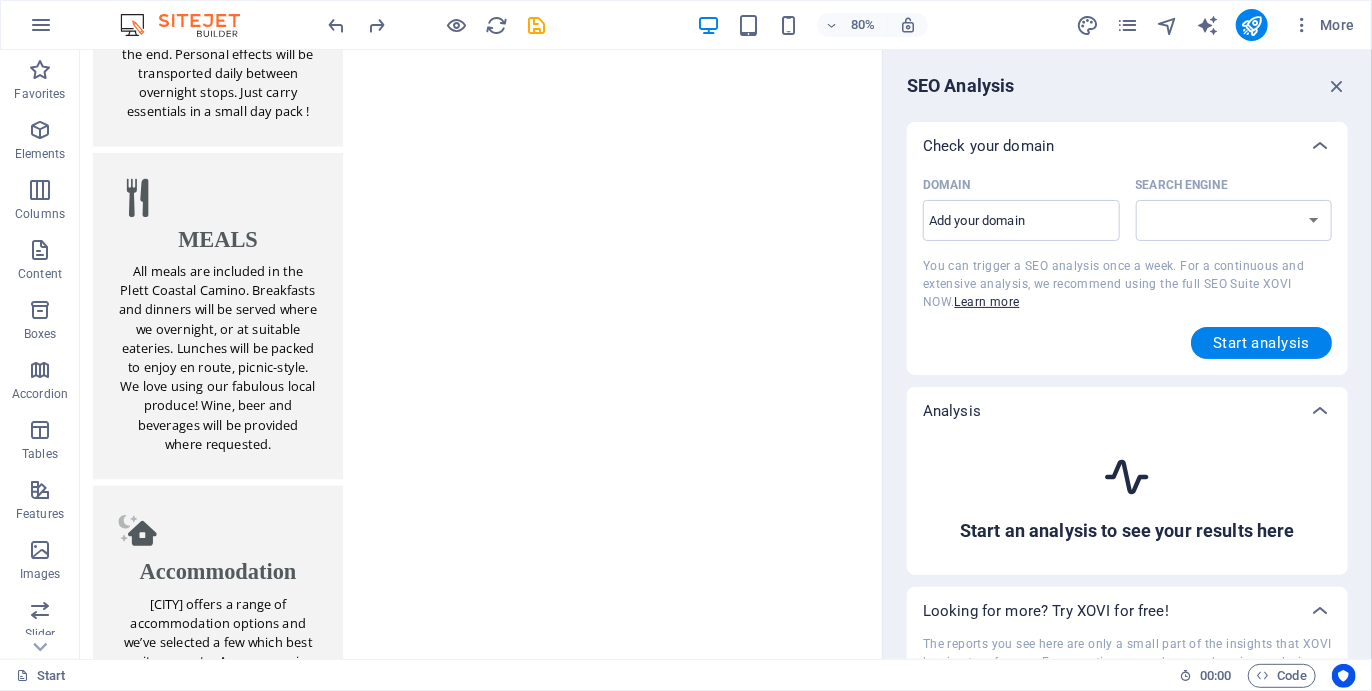 select on "google.com" 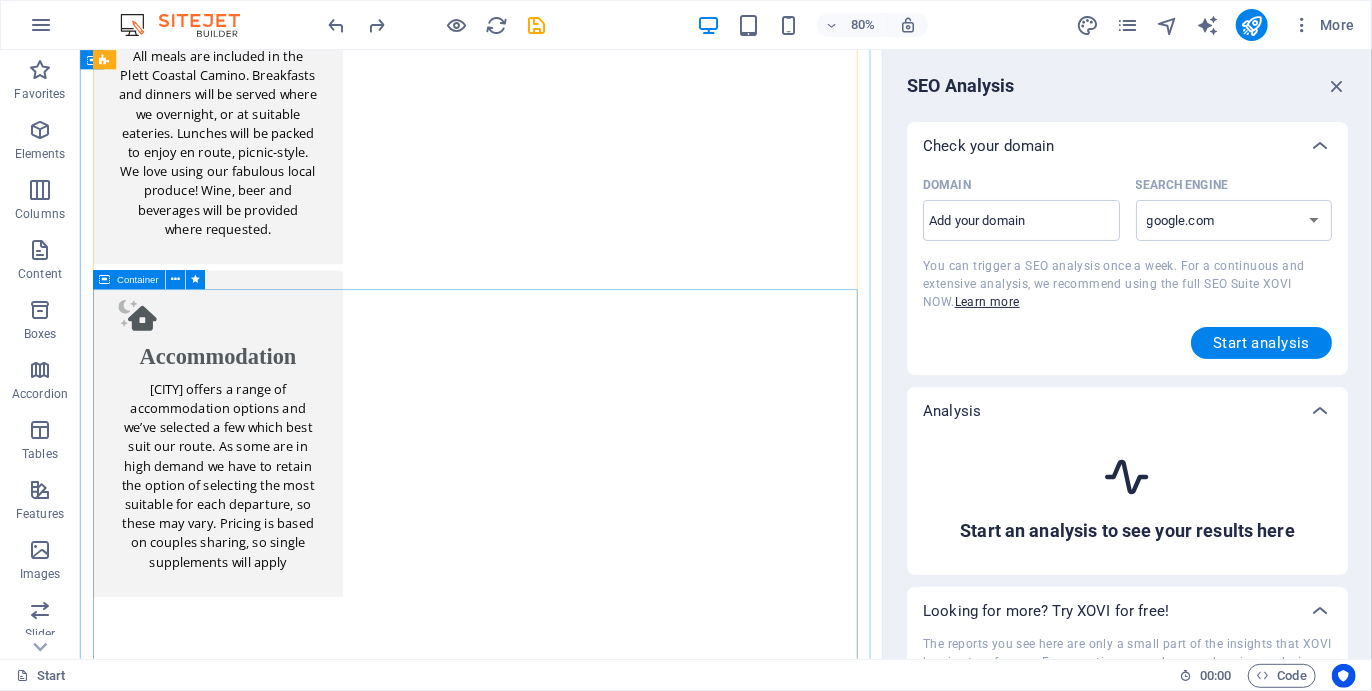 scroll, scrollTop: 5295, scrollLeft: 0, axis: vertical 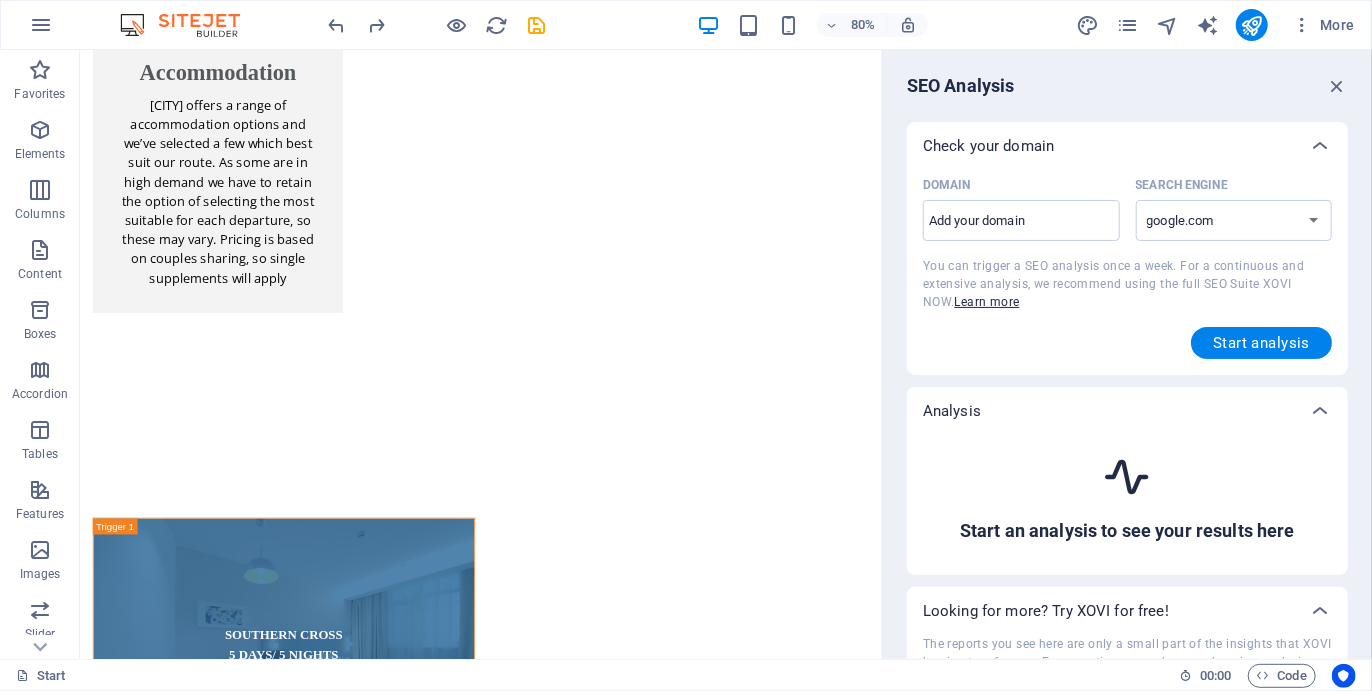 click at bounding box center [41, 25] 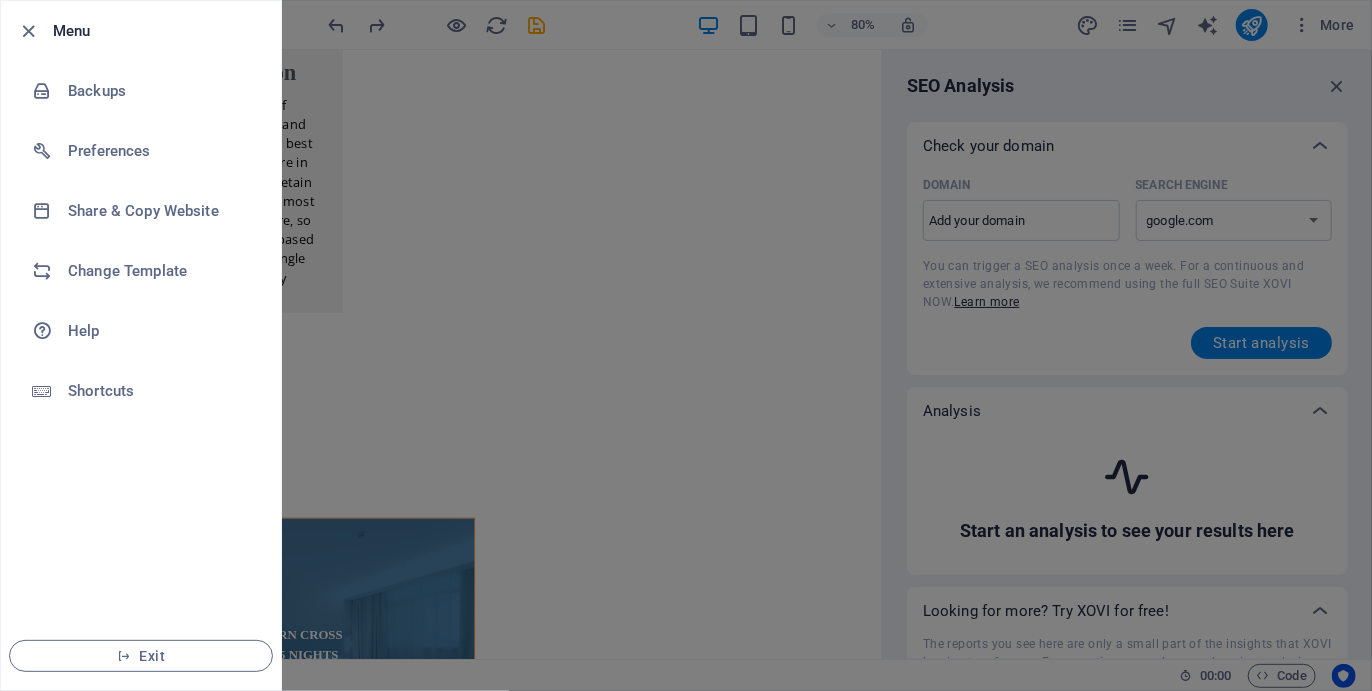 click at bounding box center [124, 656] 